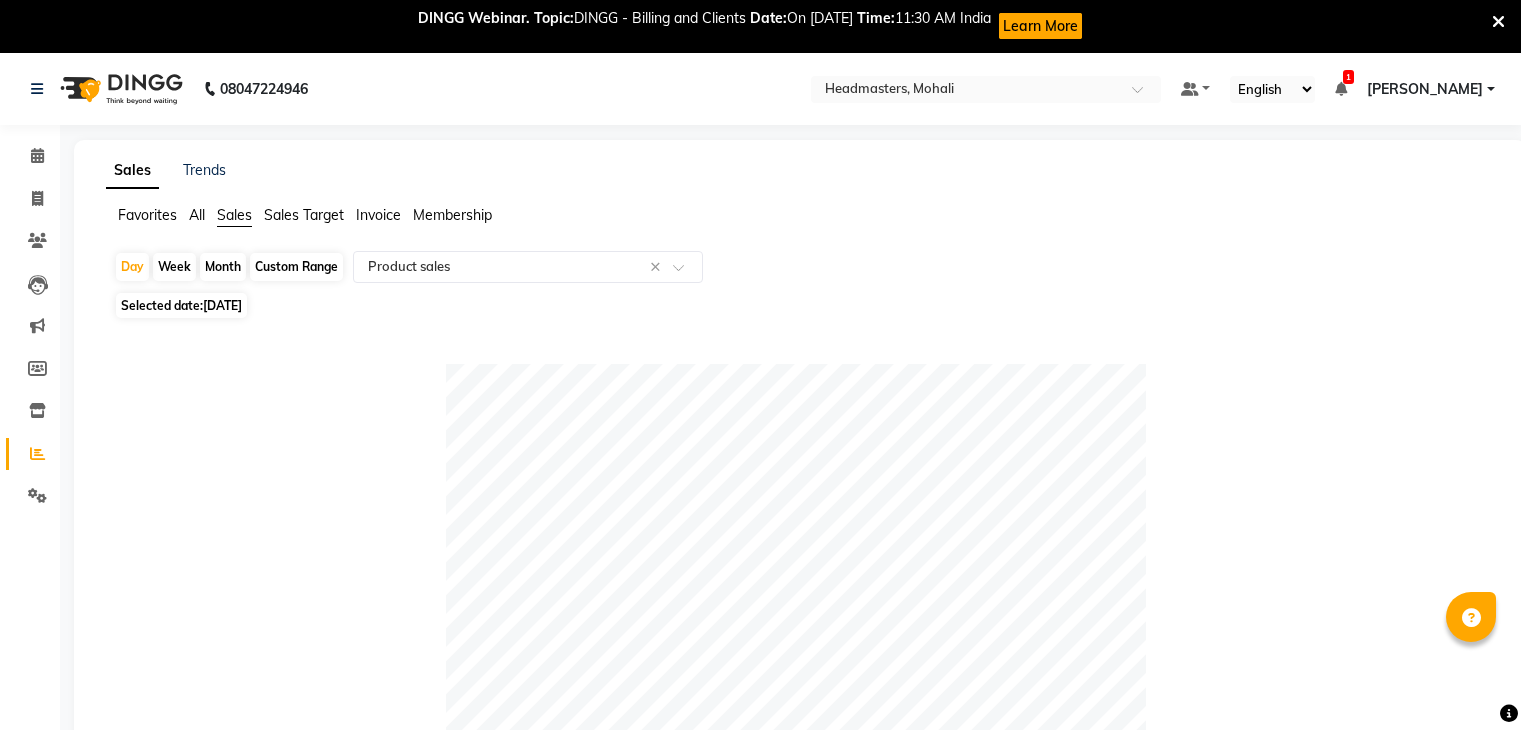 select on "csv" 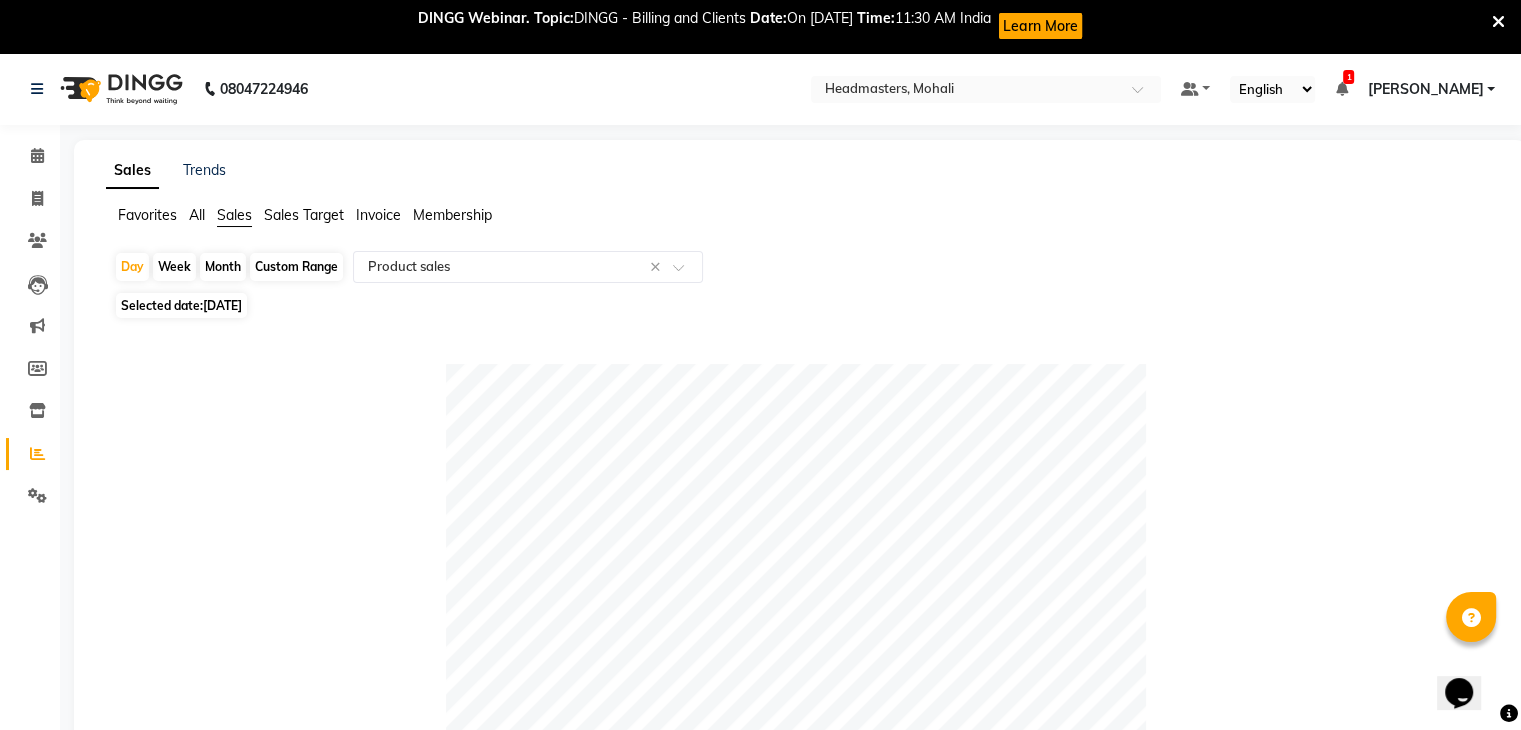 scroll, scrollTop: 0, scrollLeft: 0, axis: both 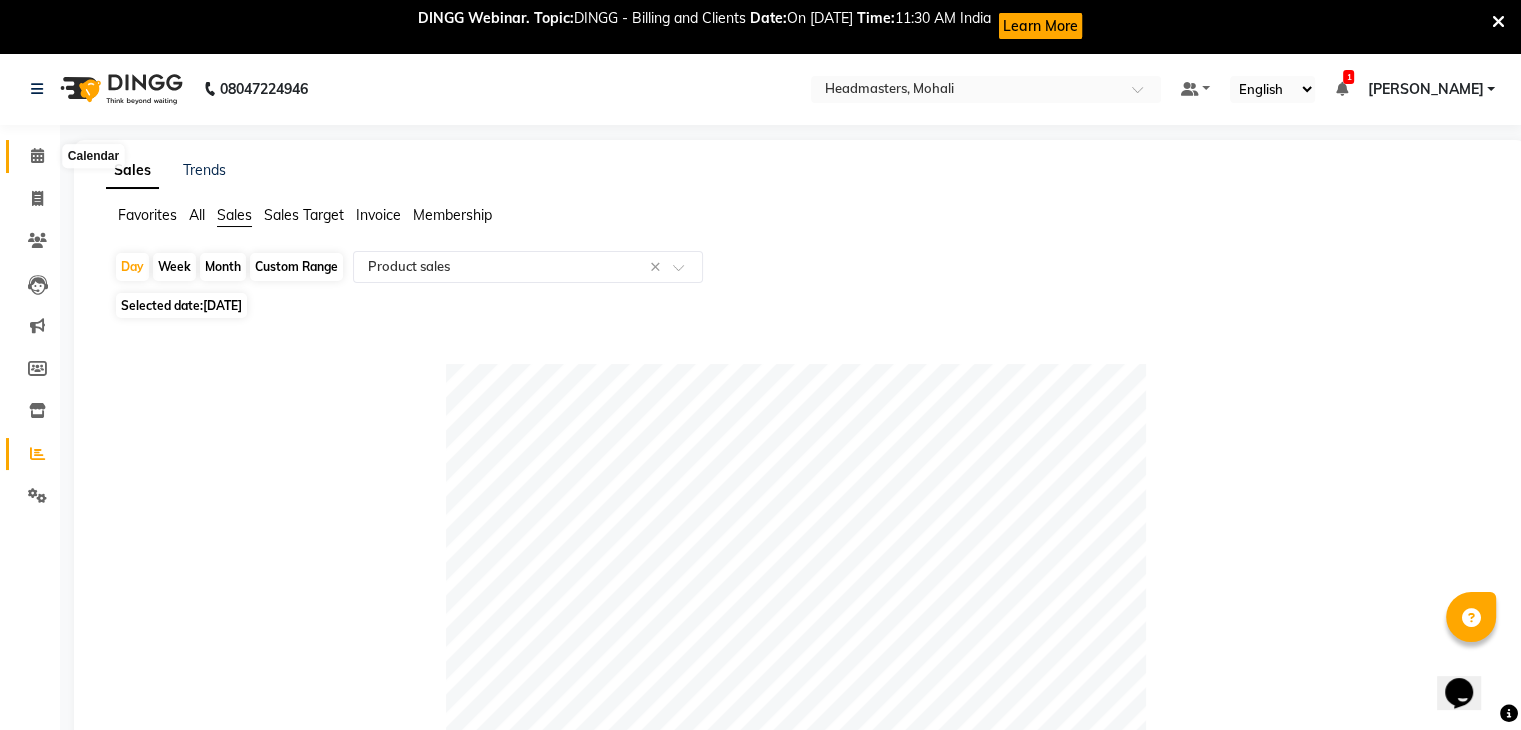 click 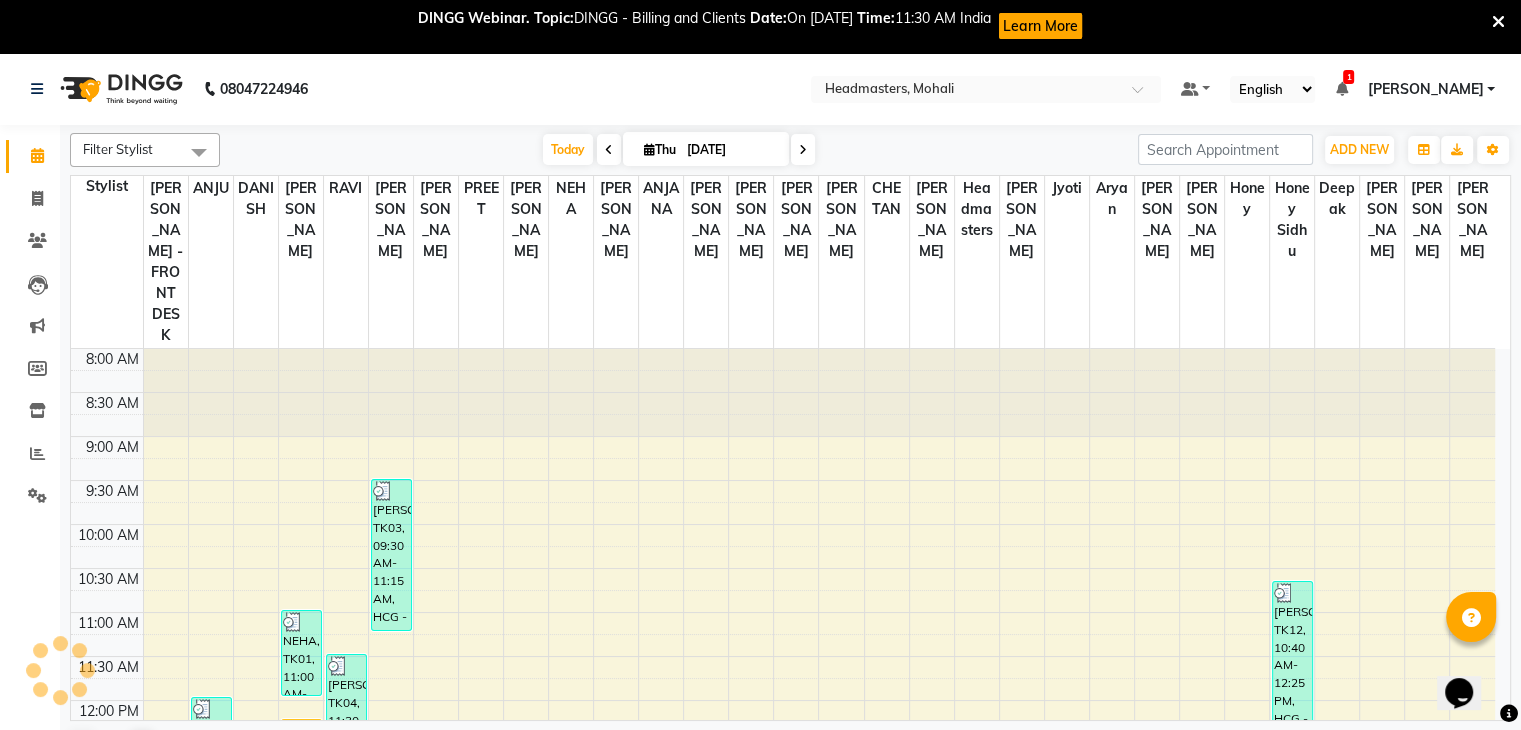 scroll, scrollTop: 0, scrollLeft: 0, axis: both 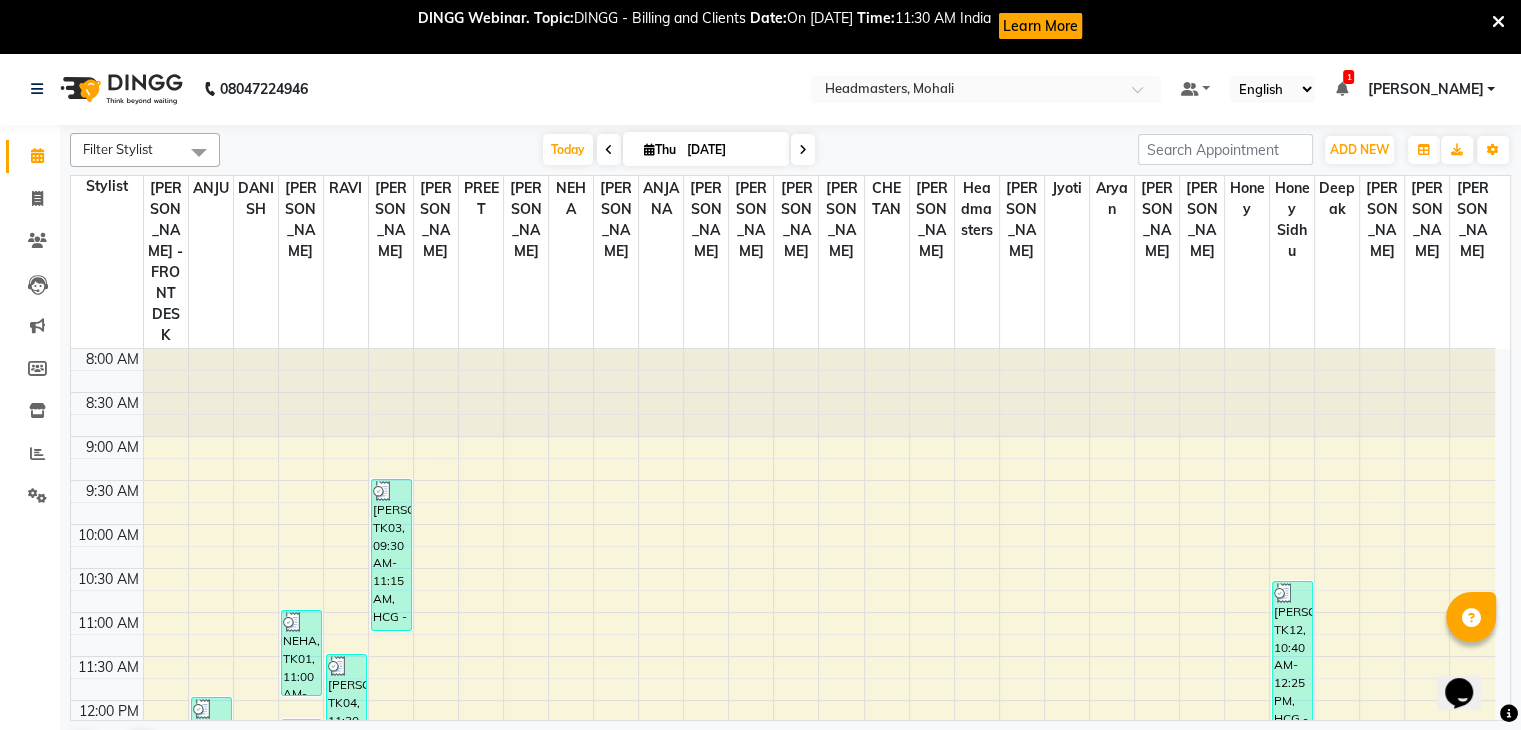 click on "Filter Stylist" at bounding box center (145, 150) 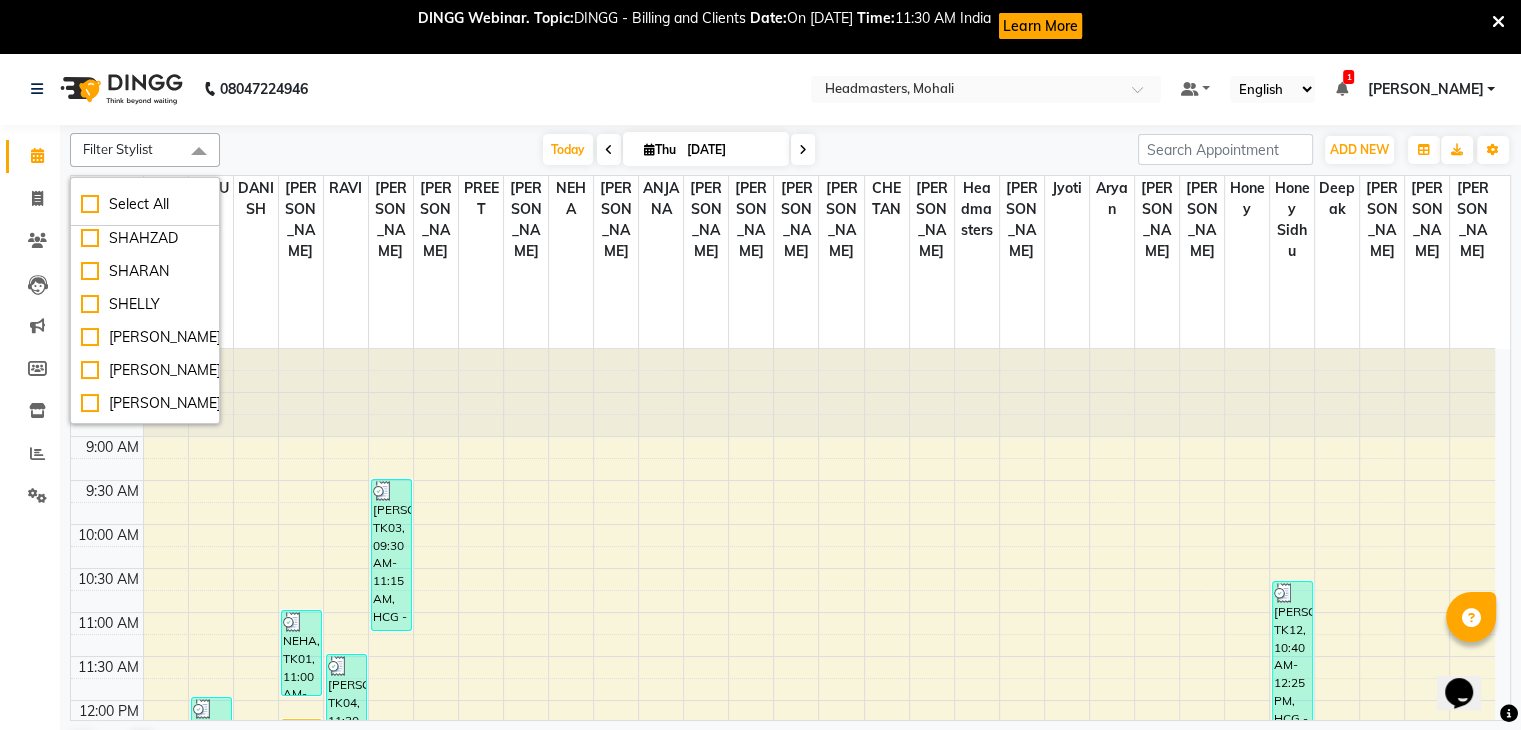 scroll, scrollTop: 1147, scrollLeft: 0, axis: vertical 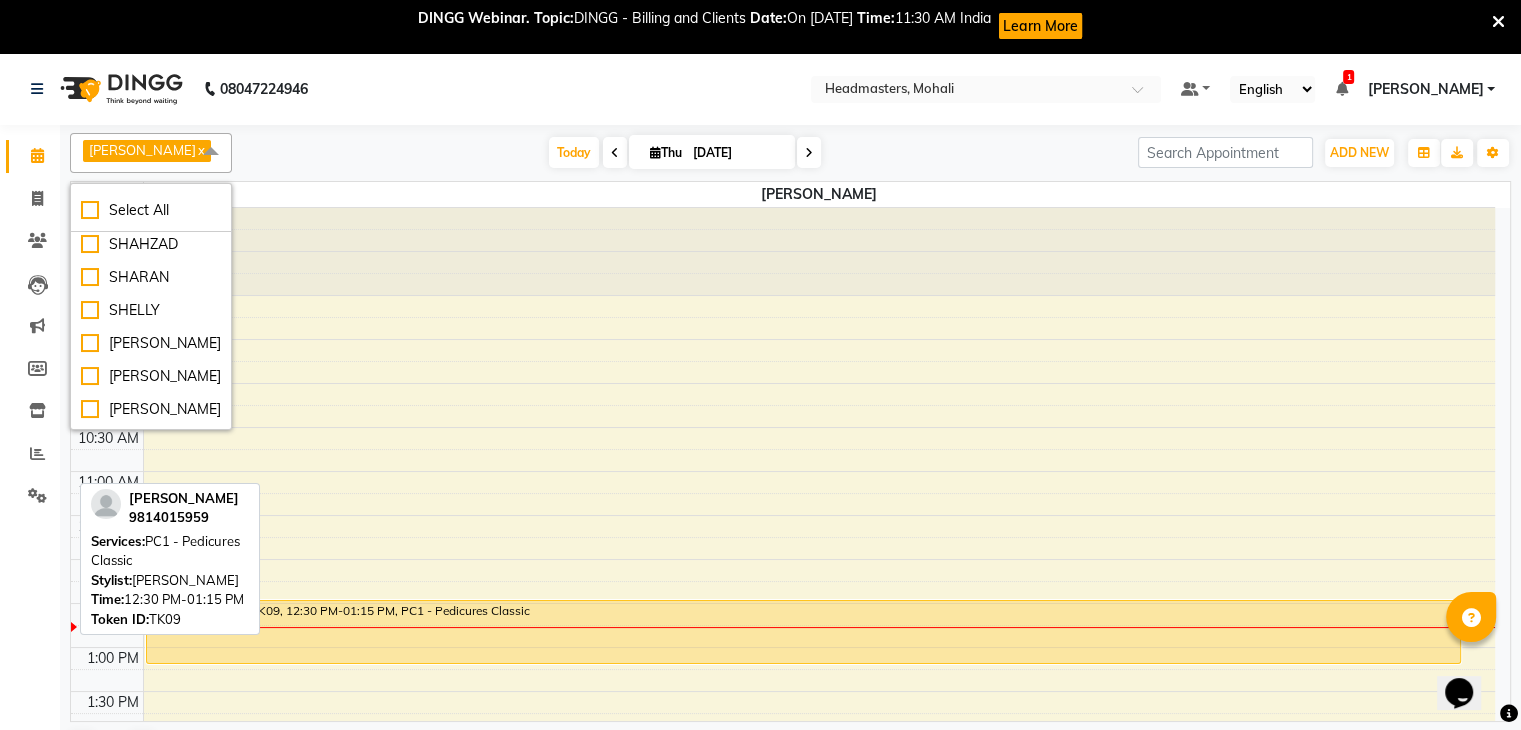 click on "[PERSON_NAME], TK09, 12:30 PM-01:15 PM, PC1 - Pedicures Classic" at bounding box center [804, 632] 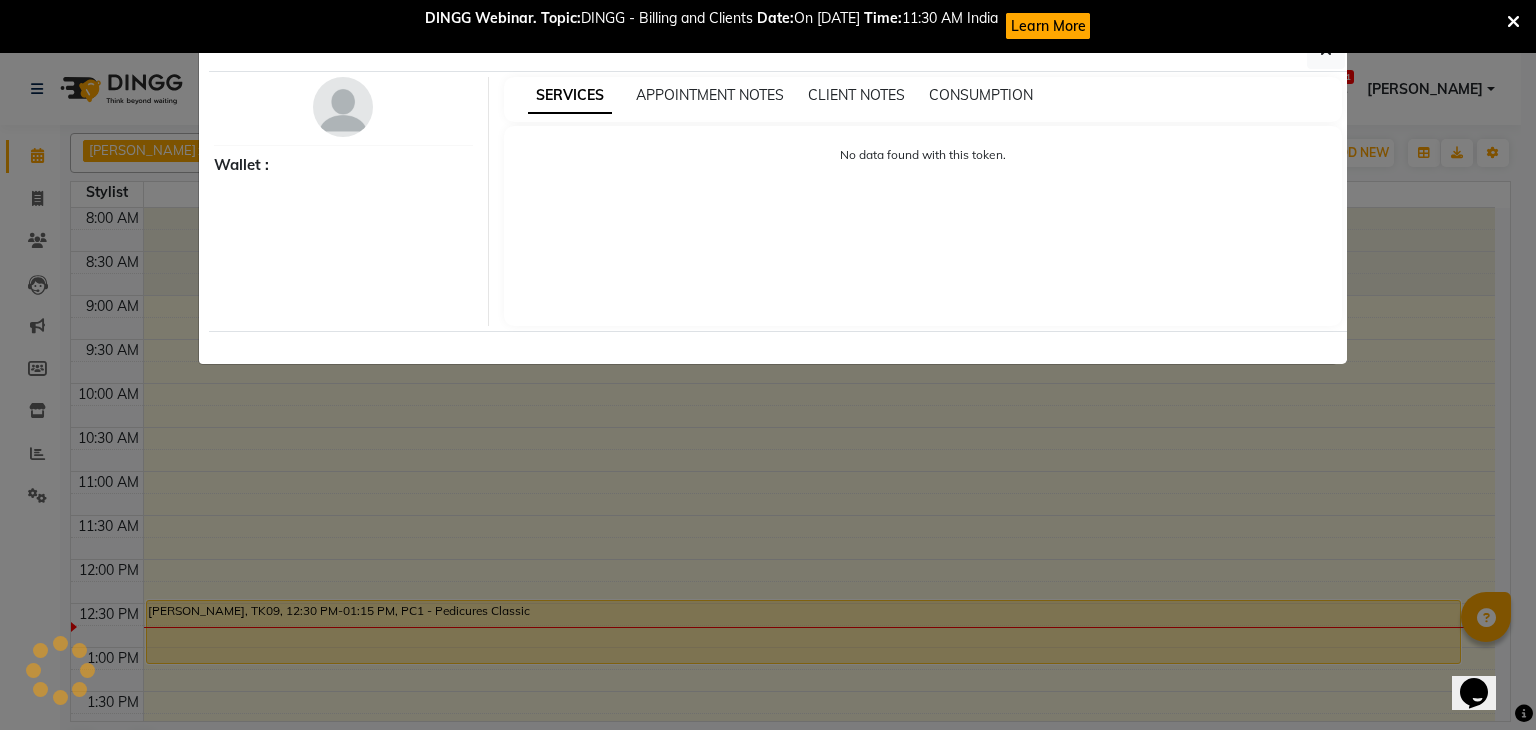 select on "1" 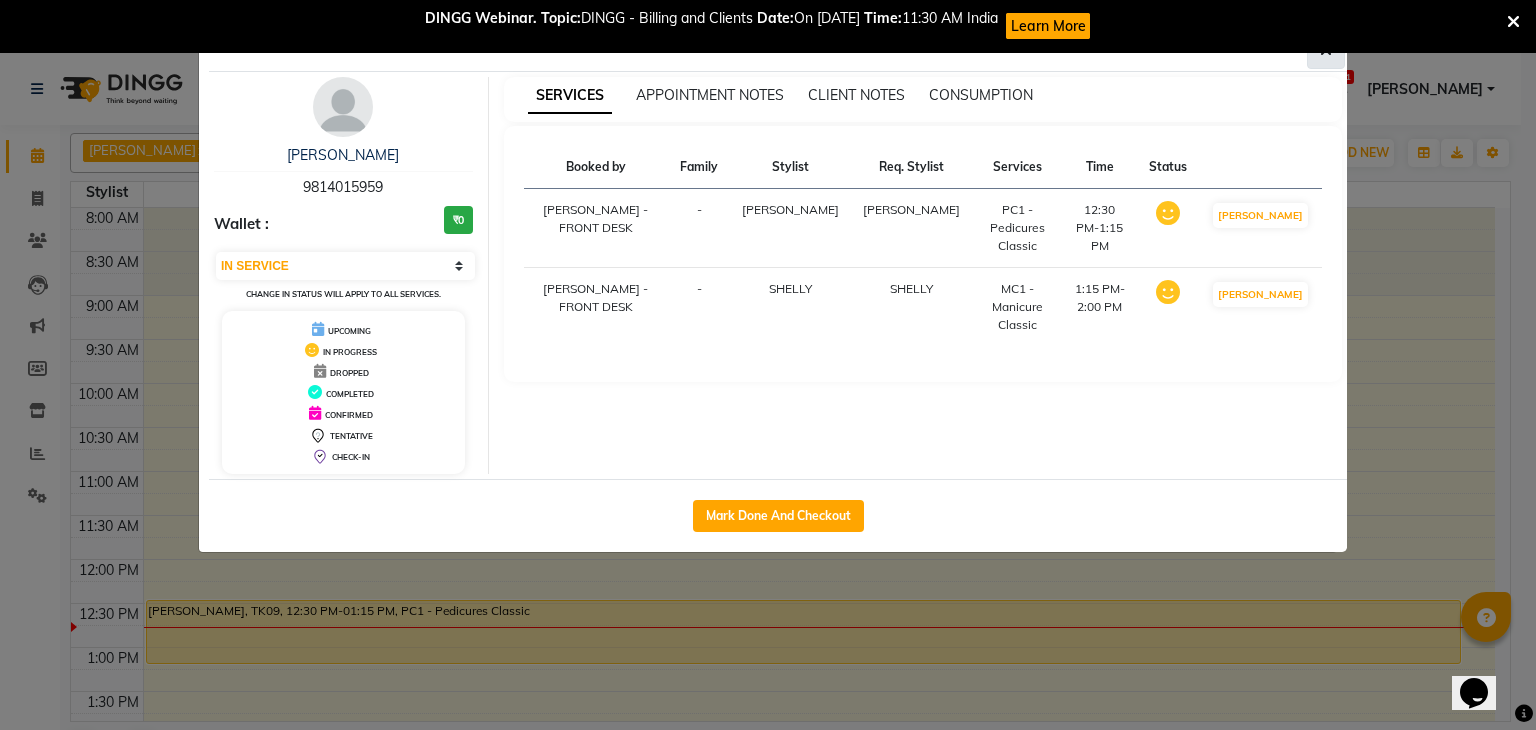 click 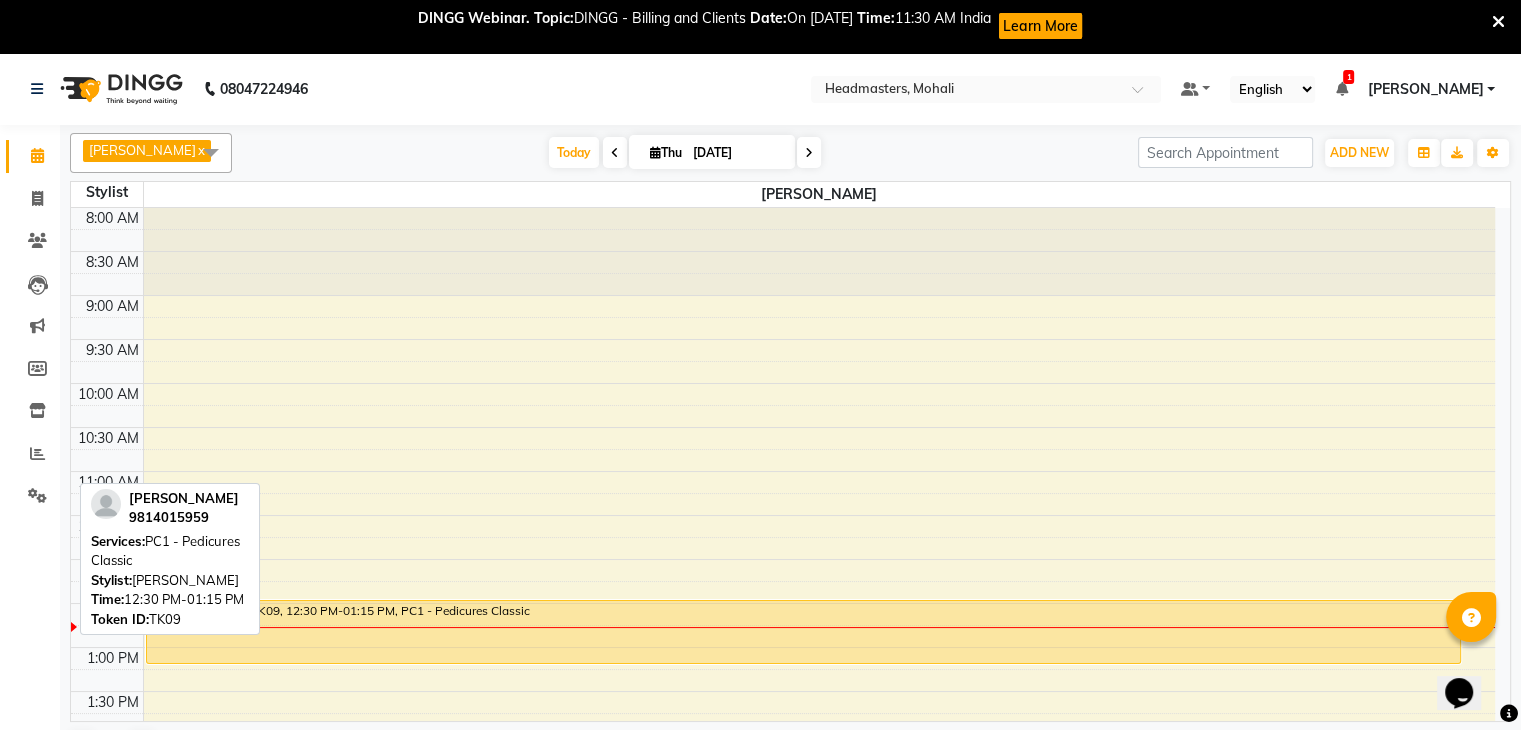 click on "[PERSON_NAME], TK09, 12:30 PM-01:15 PM, PC1 - Pedicures Classic" at bounding box center (804, 632) 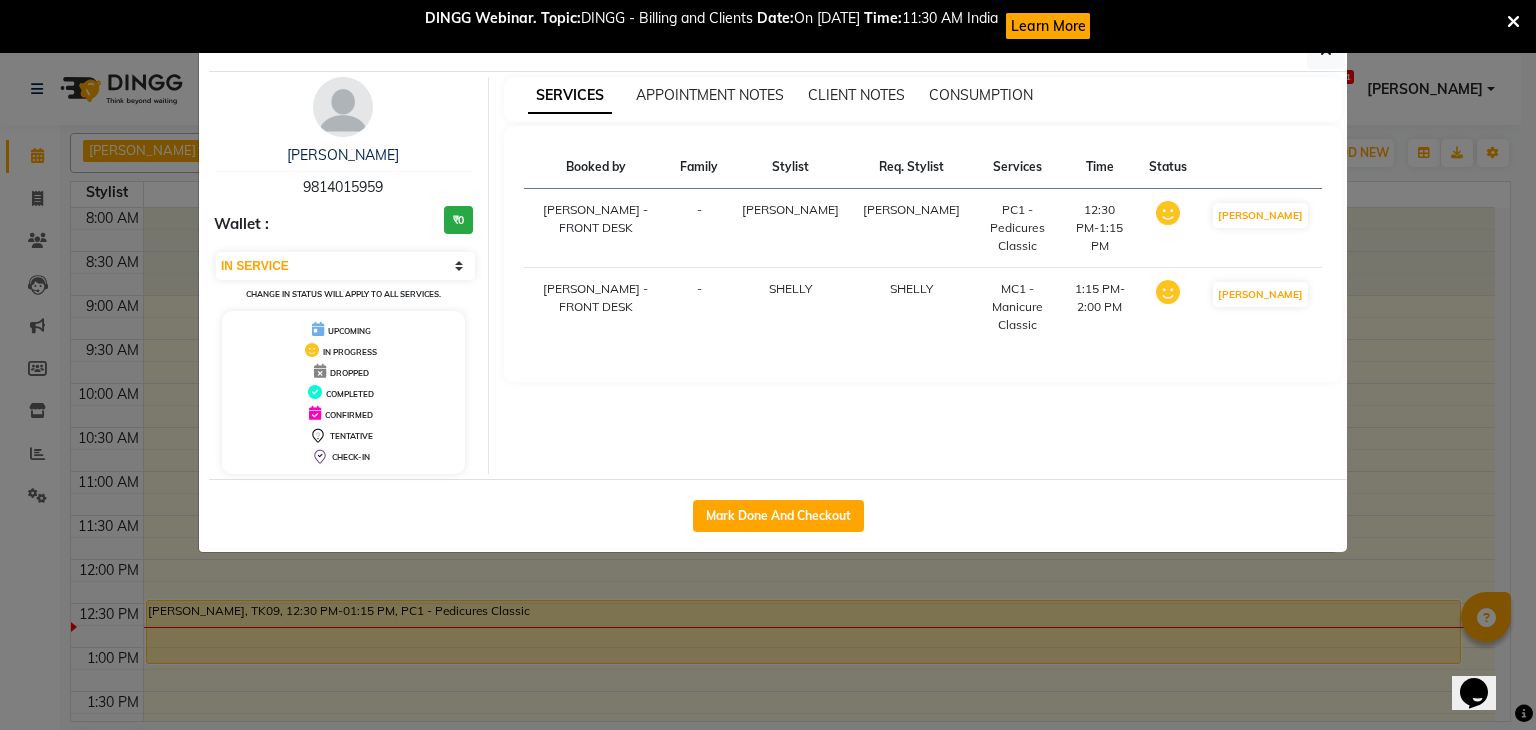 click on "Client Detail  [PERSON_NAME]   9814015959 Wallet : ₹0 Select IN SERVICE CONFIRMED TENTATIVE CHECK IN MARK DONE UPCOMING Change in status will apply to all services. UPCOMING IN PROGRESS DROPPED COMPLETED CONFIRMED TENTATIVE CHECK-IN SERVICES APPOINTMENT NOTES CLIENT NOTES CONSUMPTION Booked by Family Stylist Req. Stylist Services Time Status  [PERSON_NAME] -  FRONT DESK   - [PERSON_NAME]  PC1 - Pedicures Classic   12:30 PM-1:15 PM   MARK DONE   [PERSON_NAME] -  FRONT DESK   - [PERSON_NAME]  MC1 - Manicure Classic   1:15 PM-2:00 PM   MARK DONE   Mark Done And Checkout" 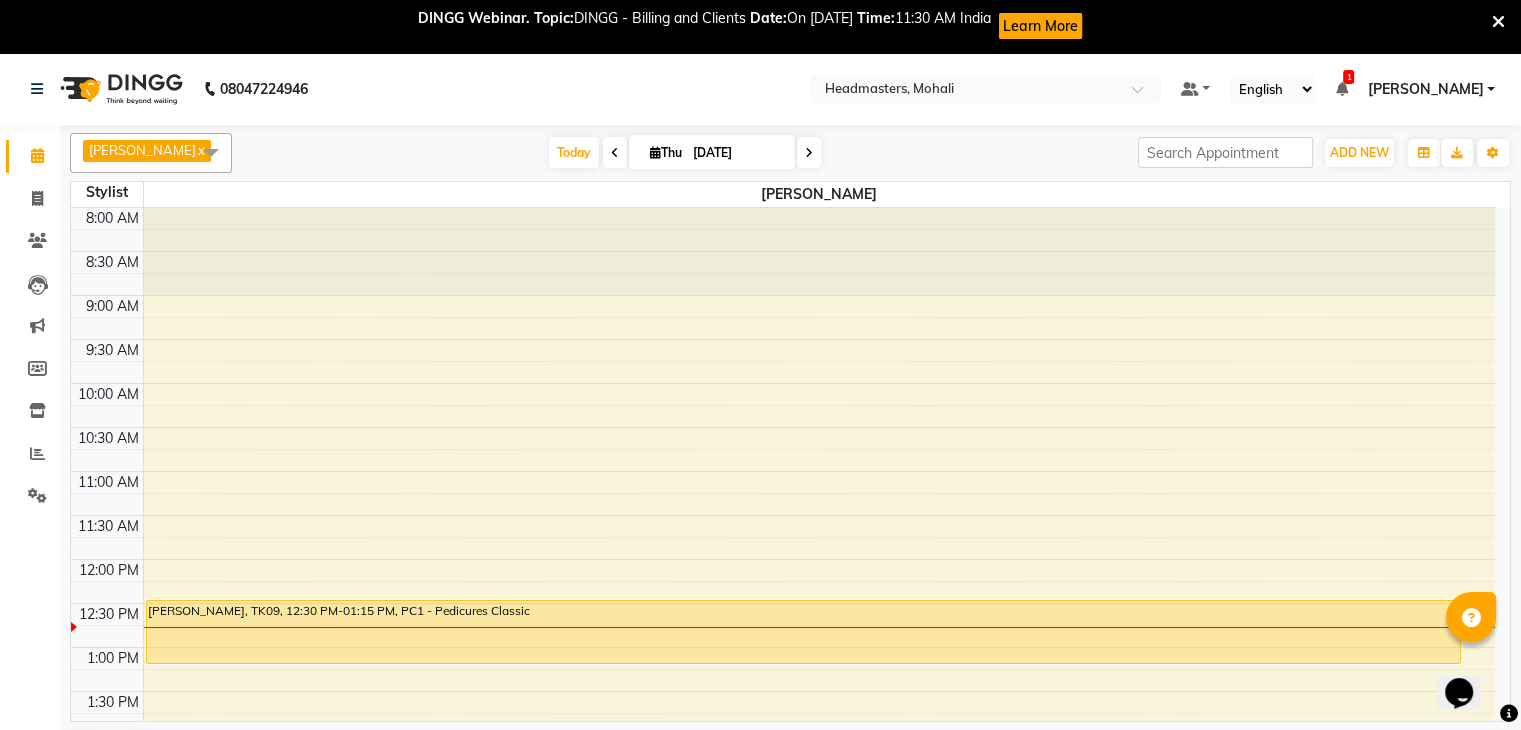 click on "x" at bounding box center (200, 150) 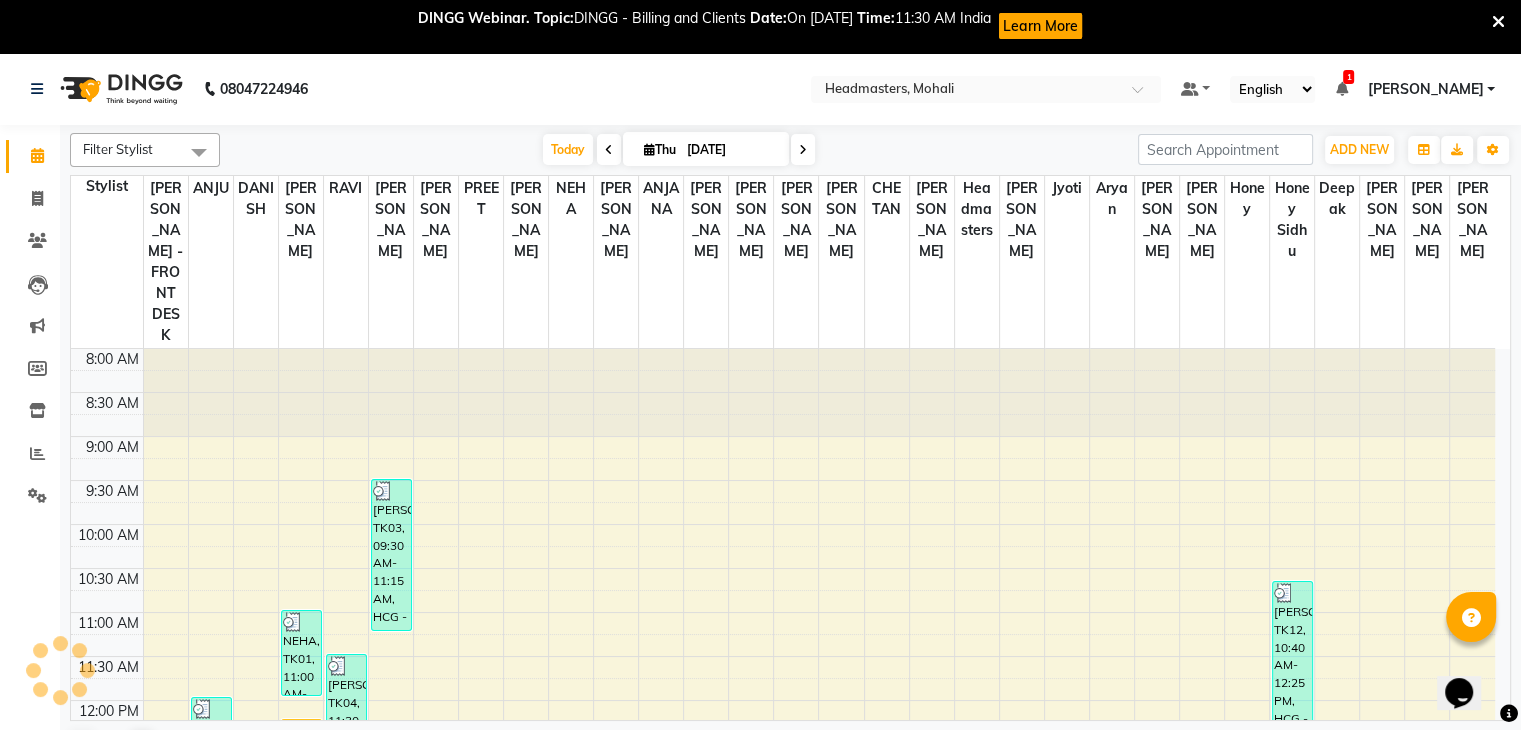 click at bounding box center [199, 152] 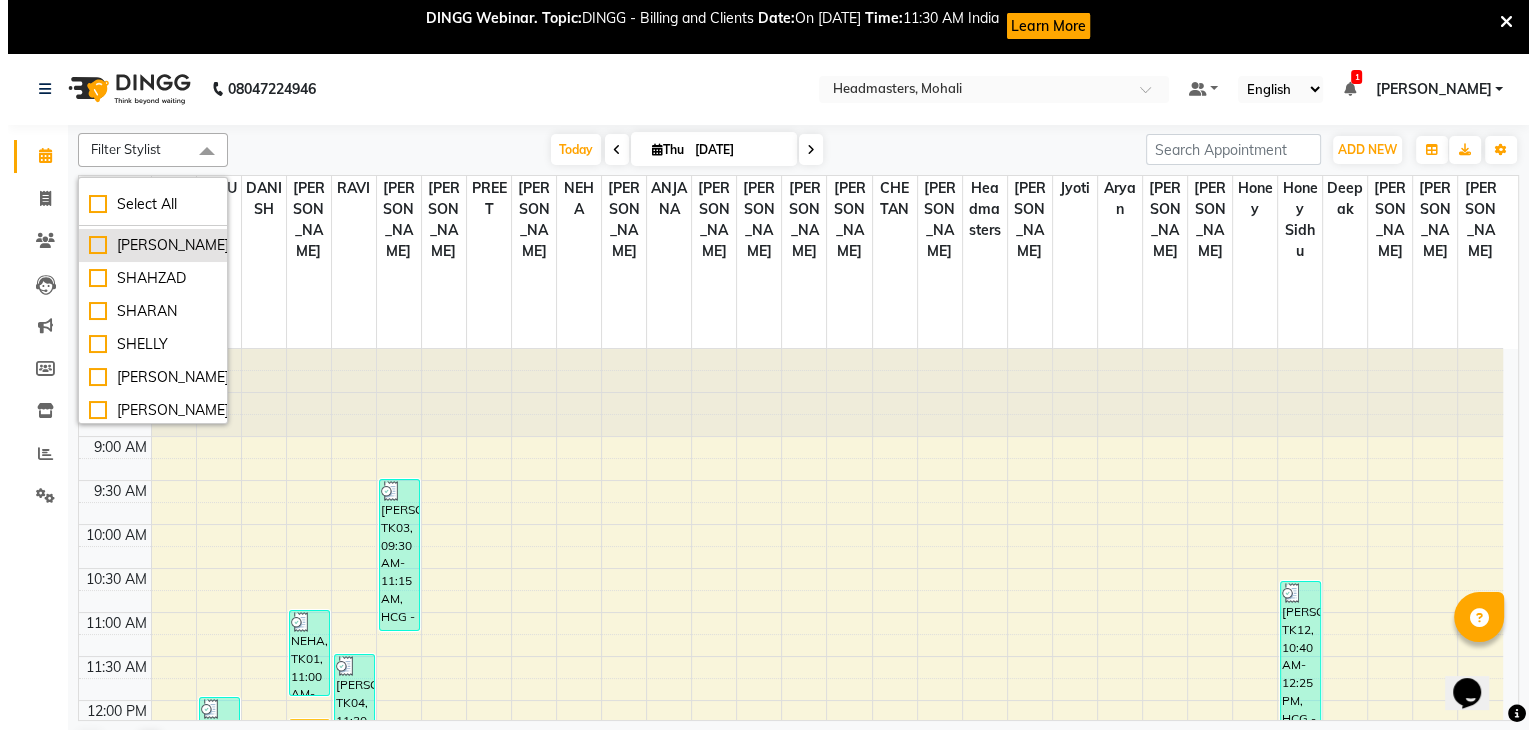scroll, scrollTop: 1272, scrollLeft: 0, axis: vertical 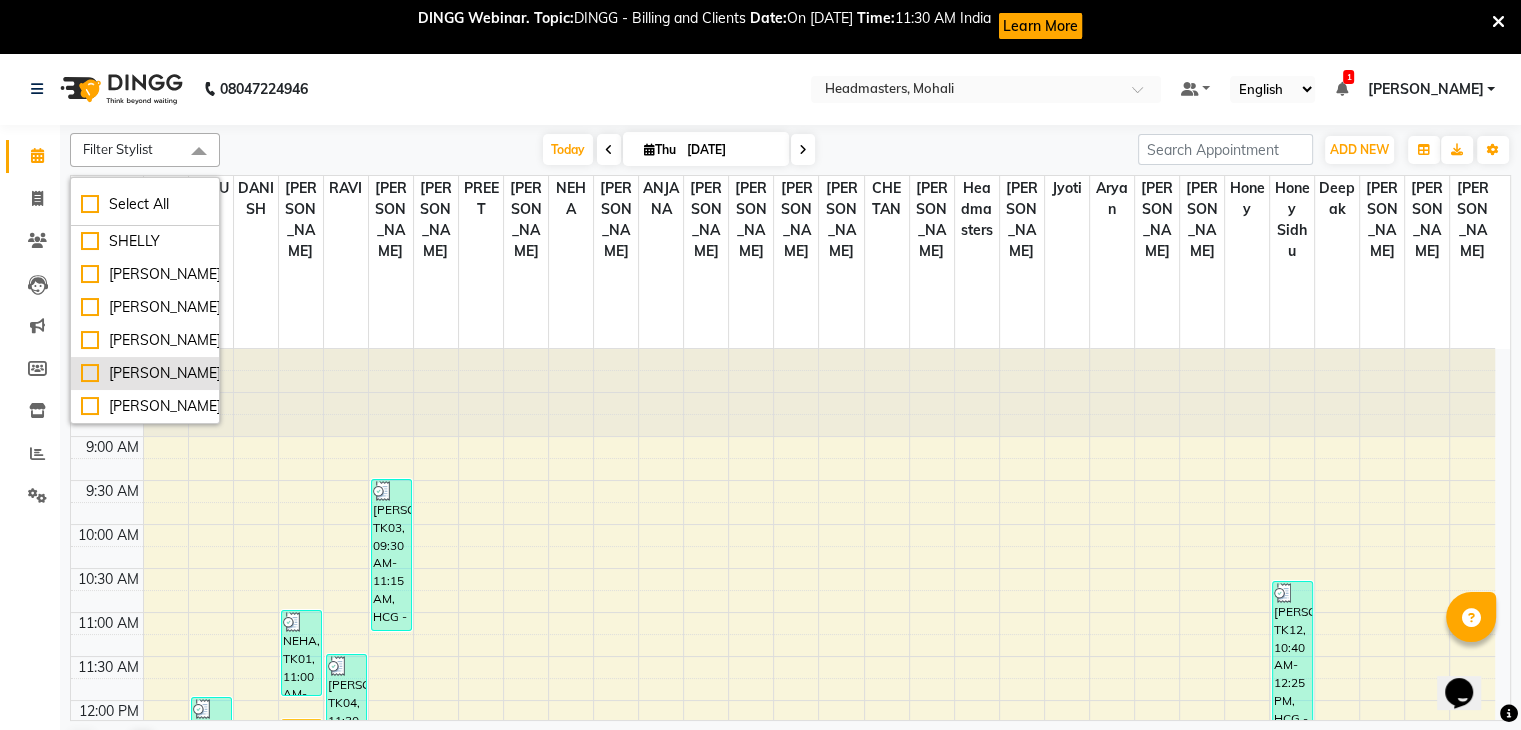 click on "[PERSON_NAME]" at bounding box center [145, 373] 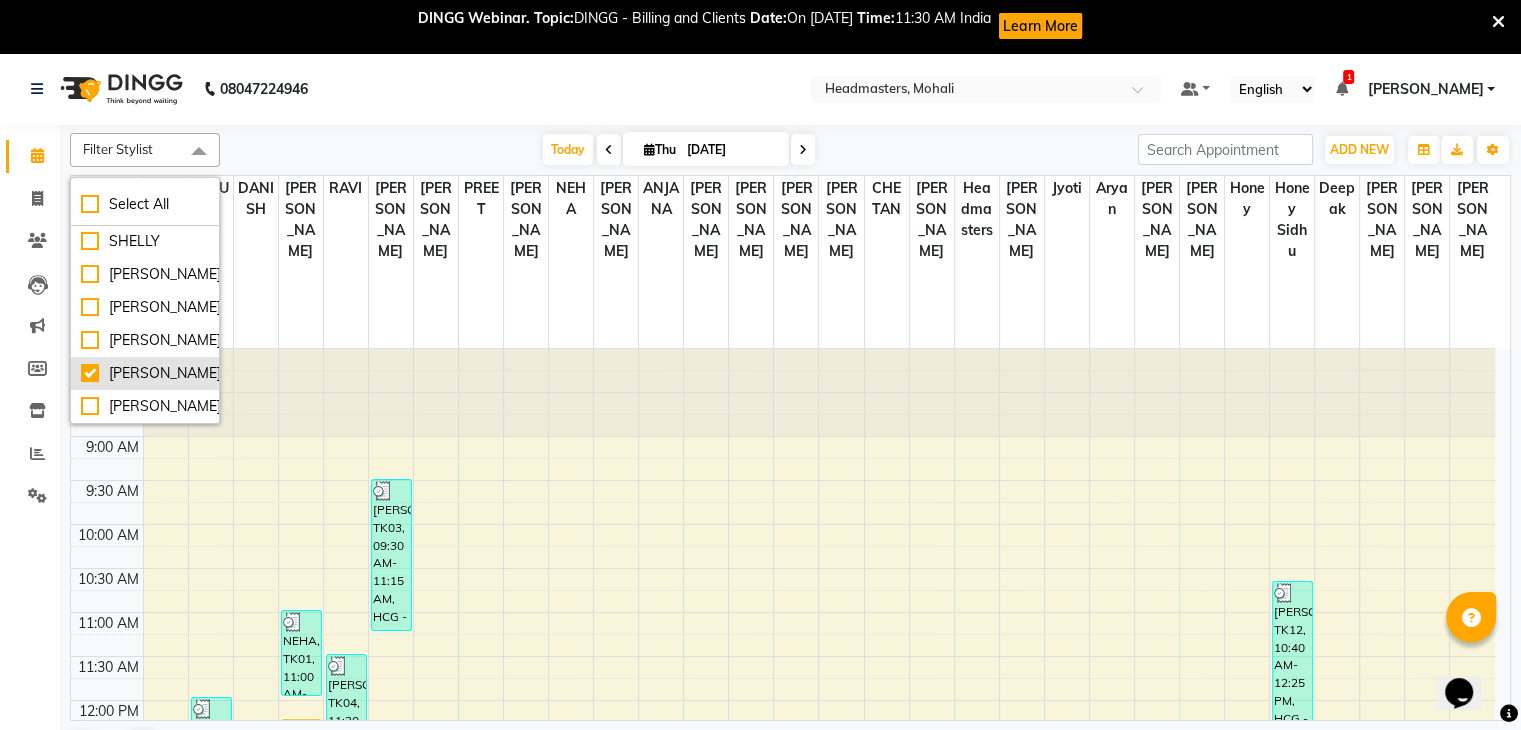 checkbox on "true" 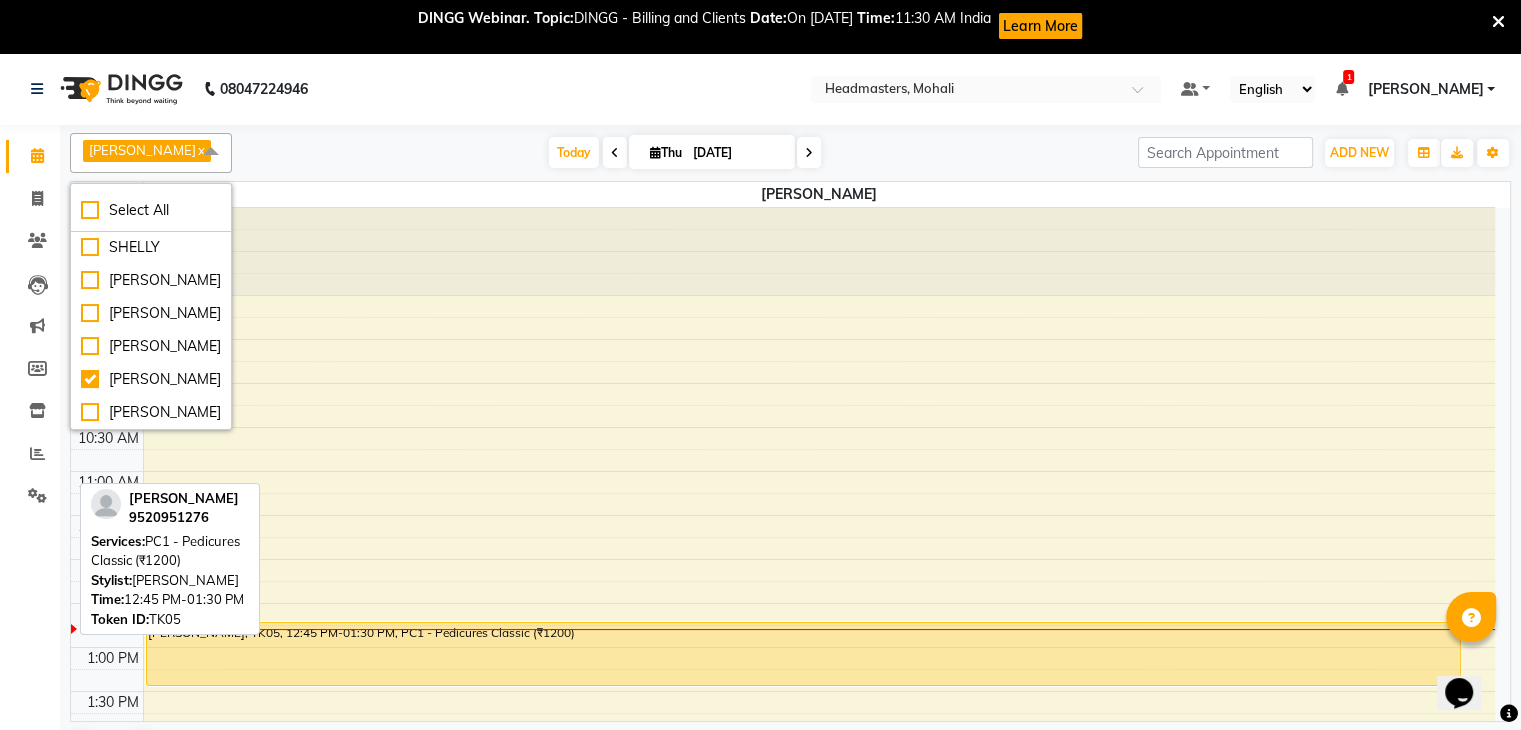 click on "[PERSON_NAME], TK05, 12:45 PM-01:30 PM, PC1 - Pedicures Classic (₹1200)" at bounding box center [804, 654] 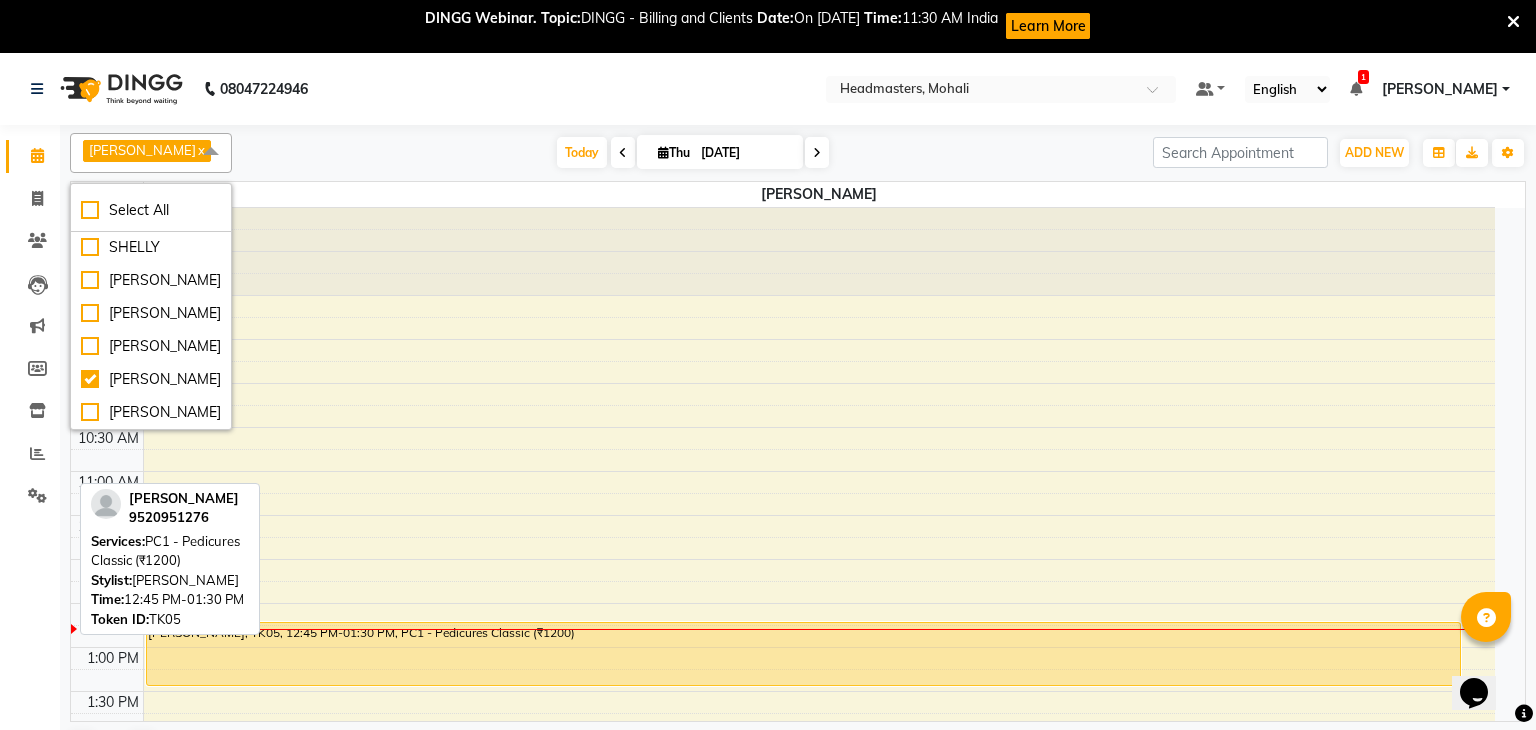 select on "1" 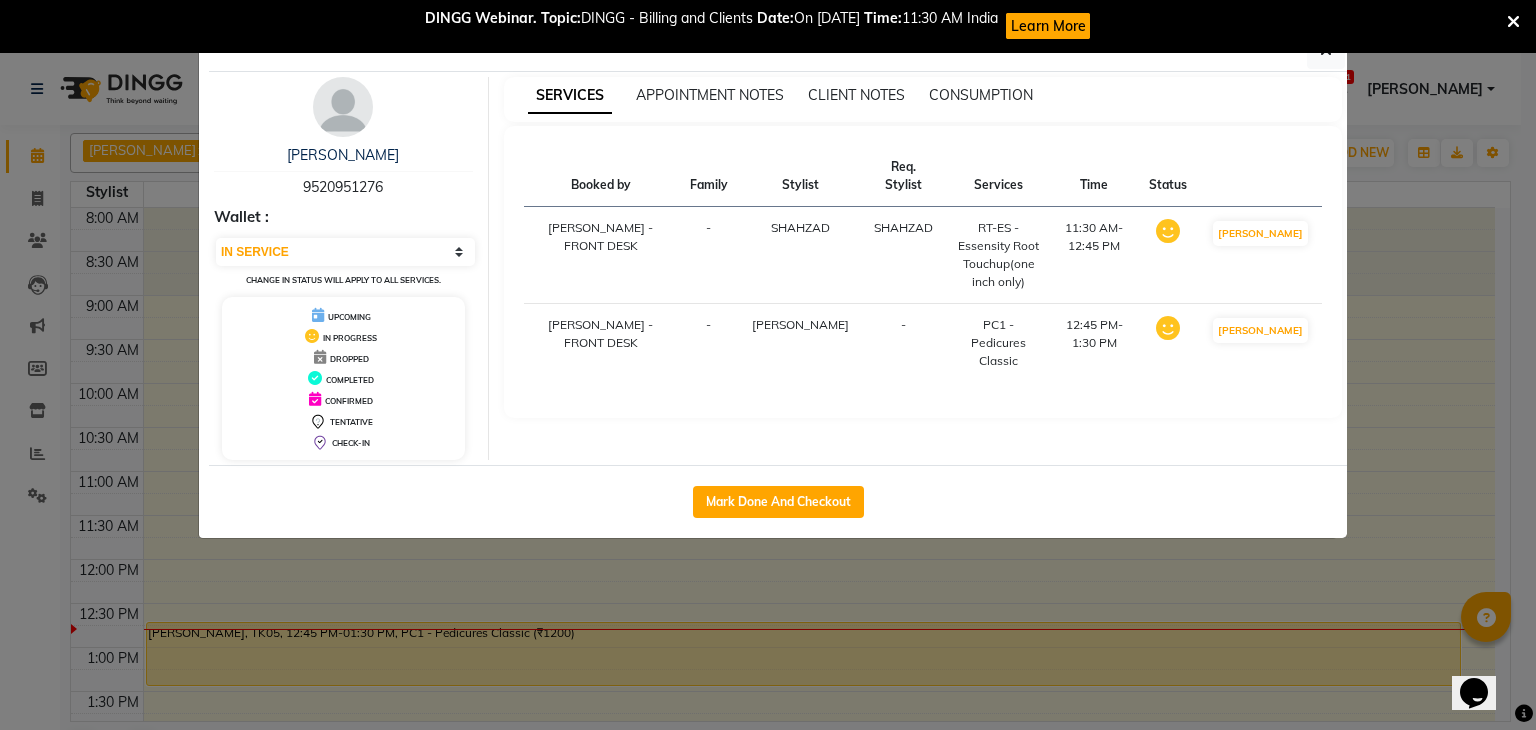 click on "[PERSON_NAME]    9520951276" at bounding box center [343, 171] 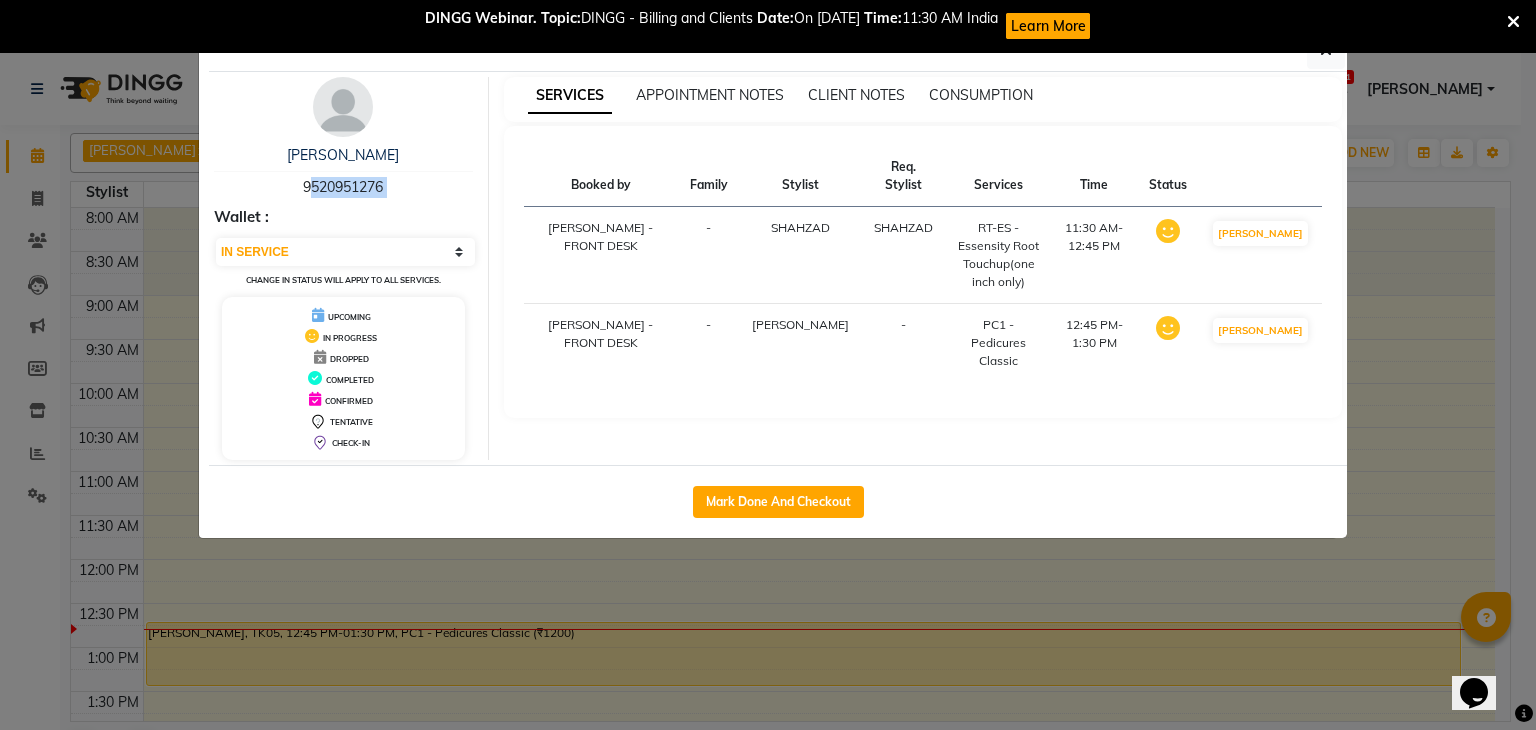 click on "9520951276" at bounding box center (343, 187) 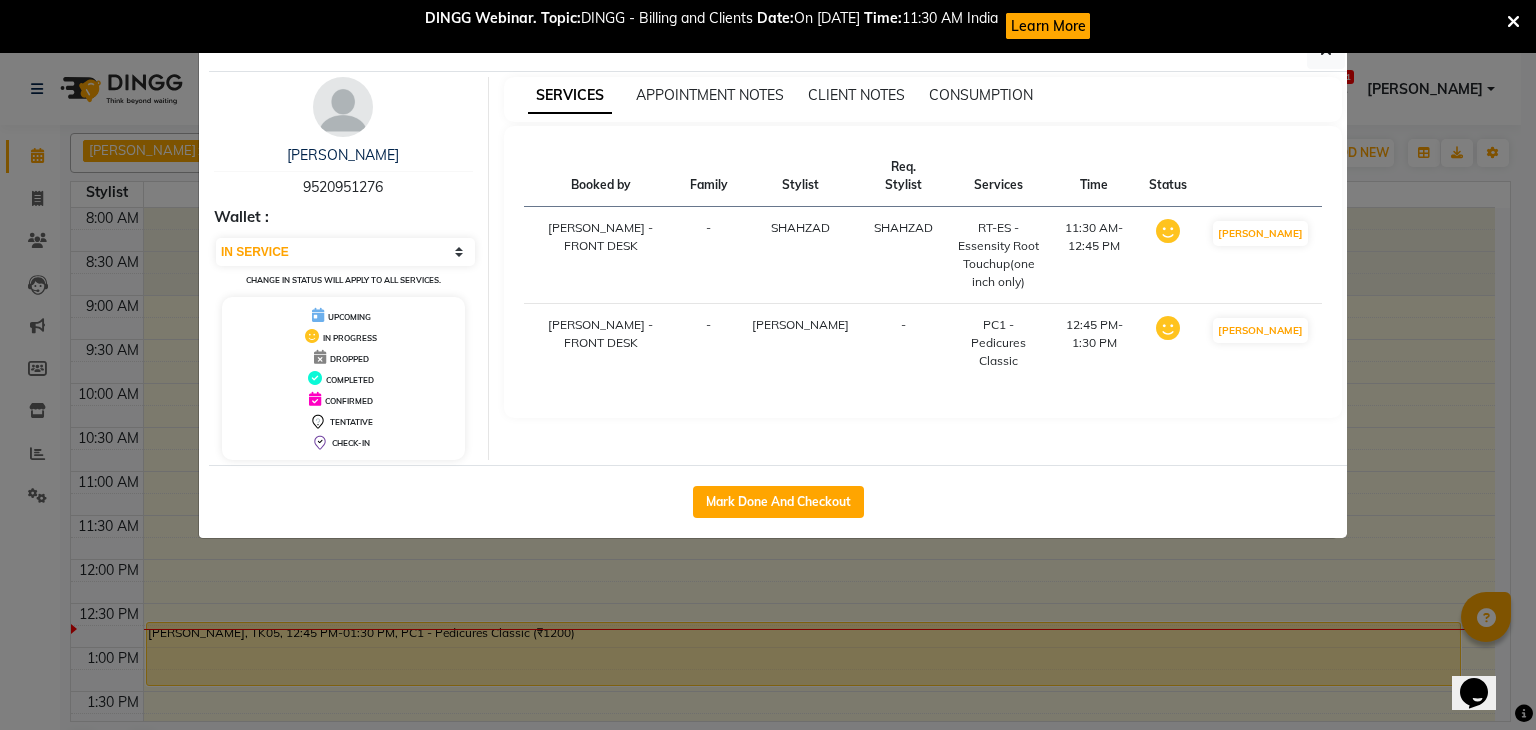 click on "Wallet :" at bounding box center (343, 217) 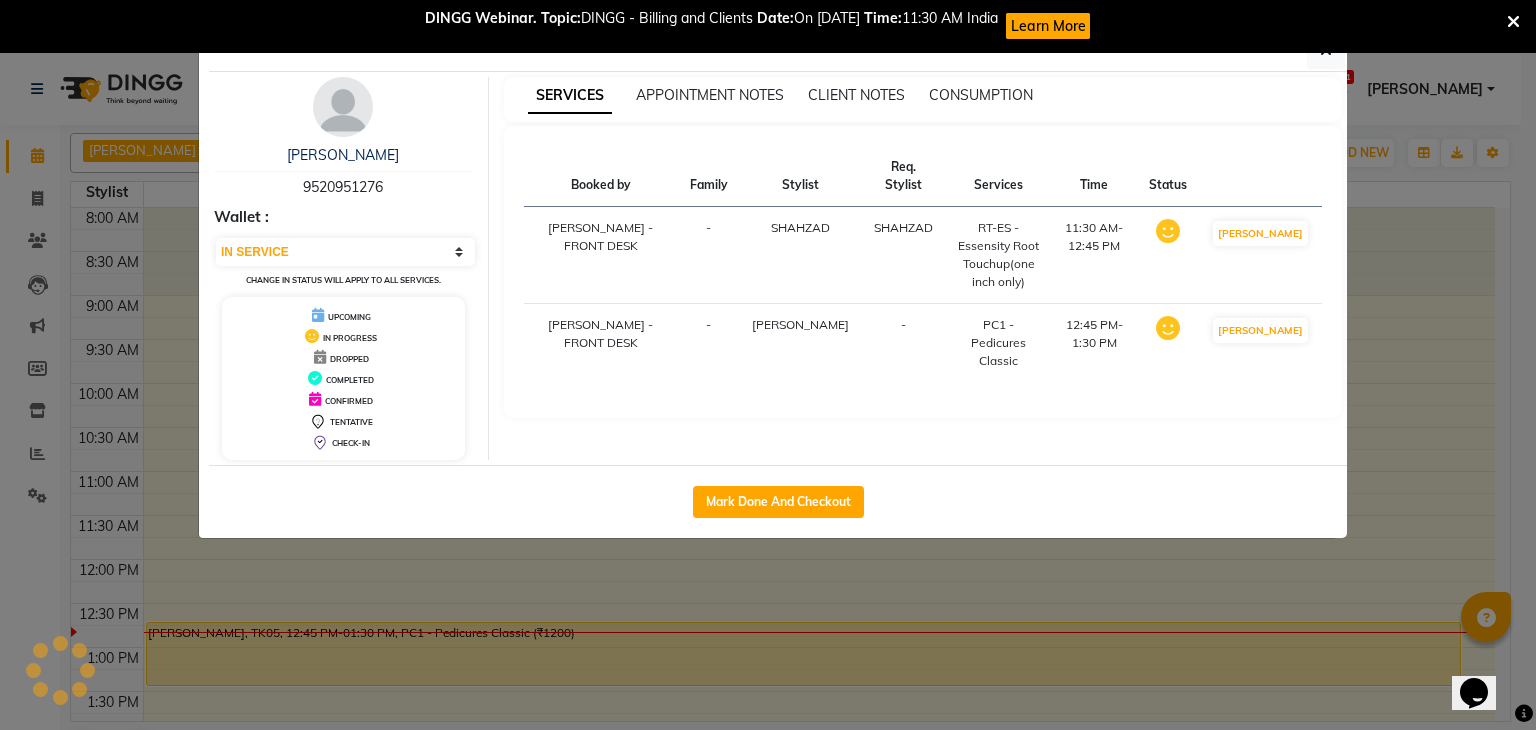 click at bounding box center (1513, 22) 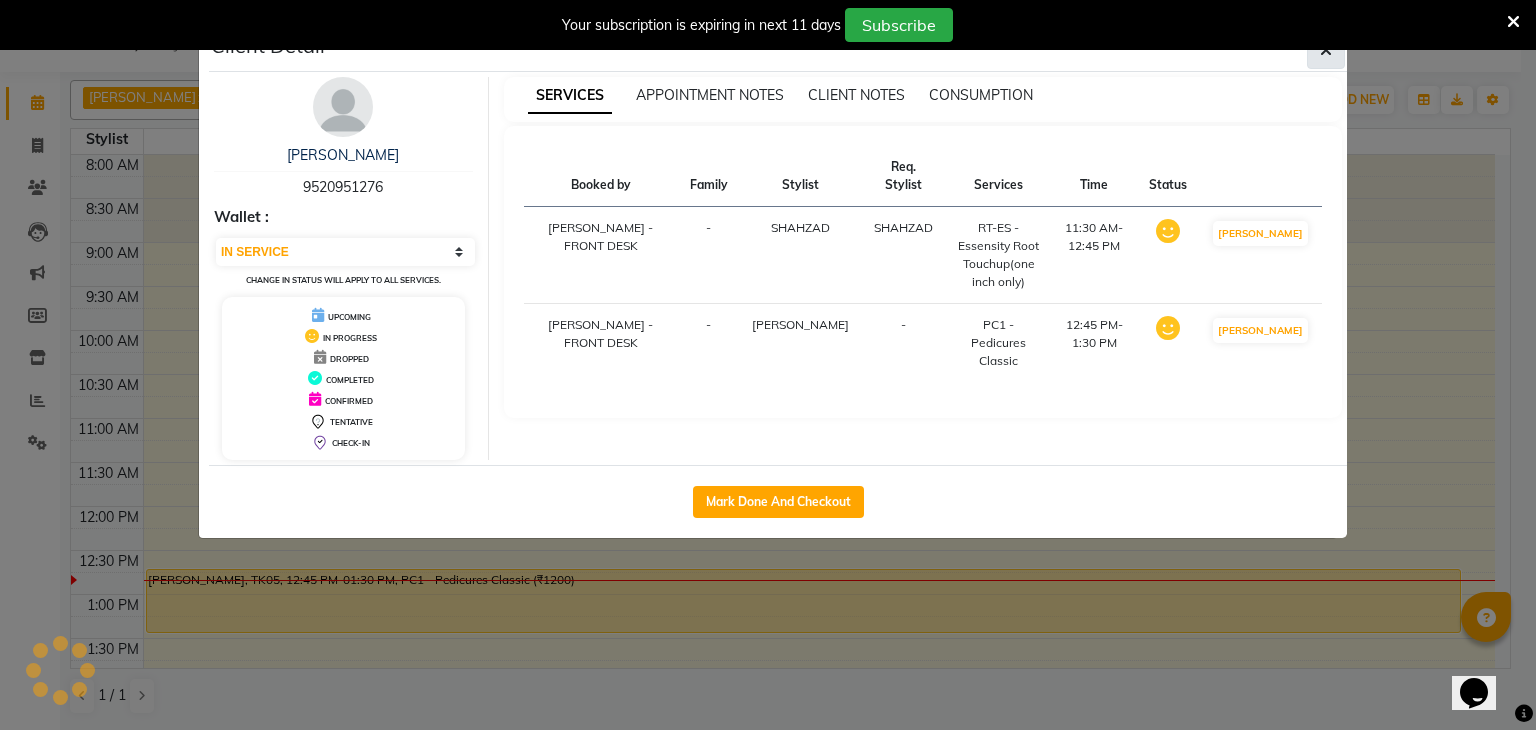 click 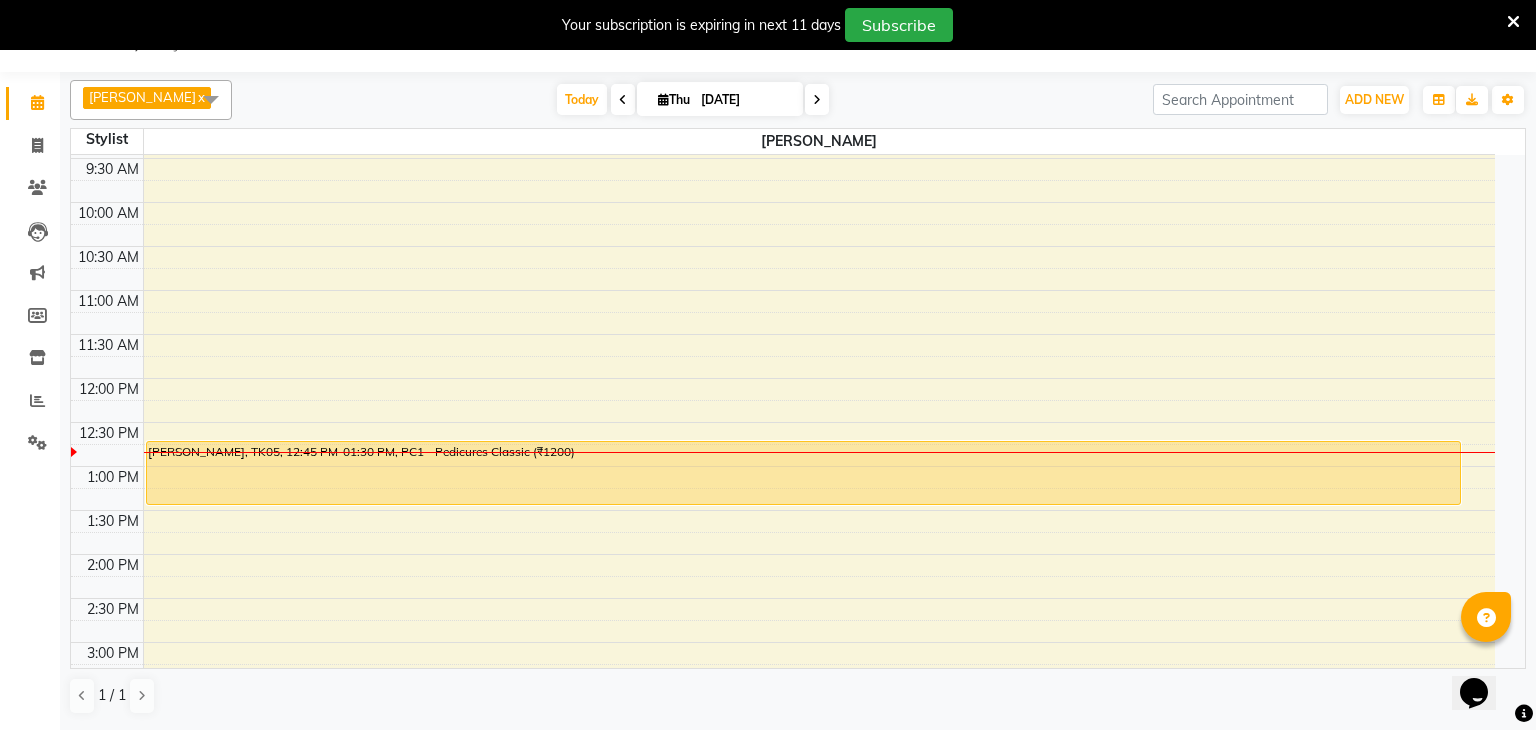 scroll, scrollTop: 140, scrollLeft: 0, axis: vertical 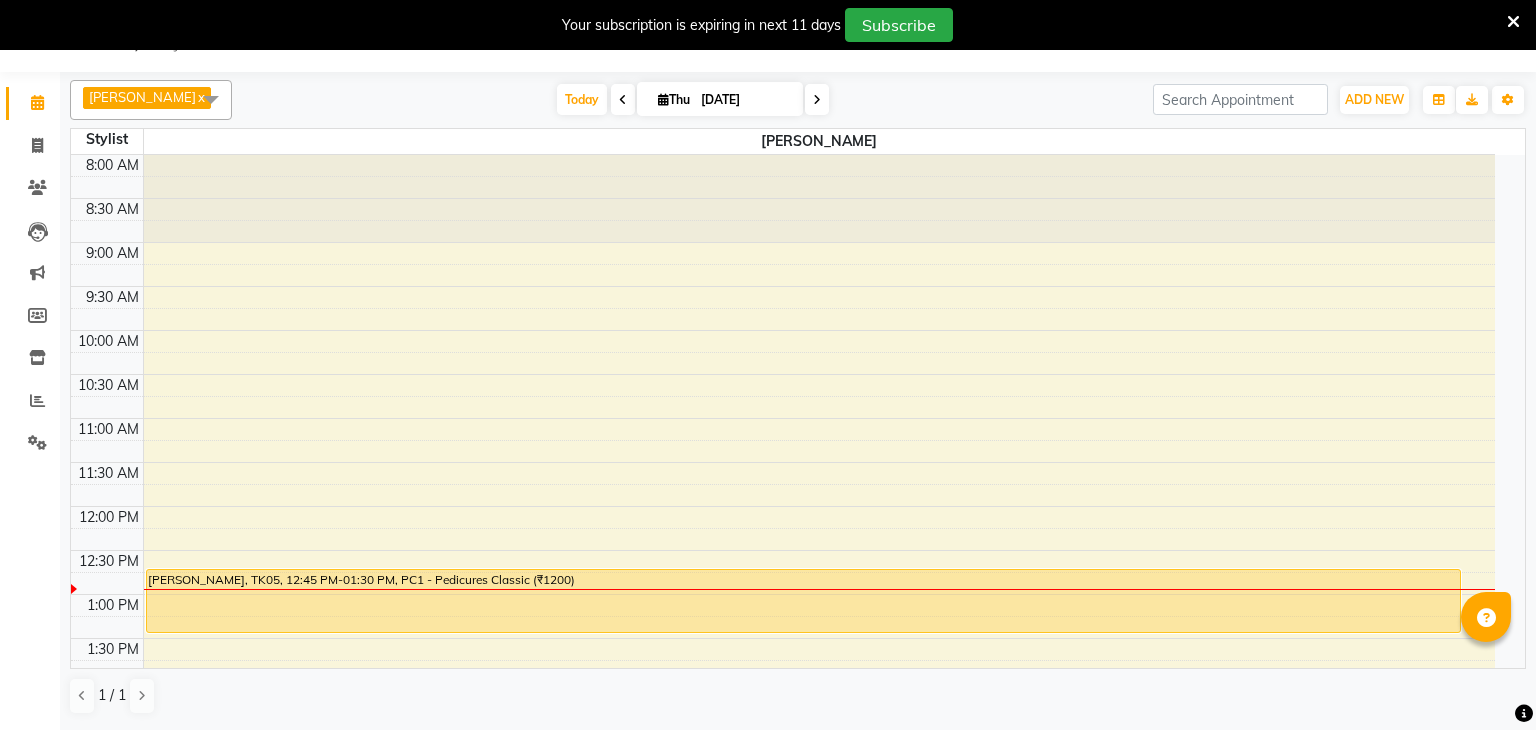 click on "x" at bounding box center [200, 97] 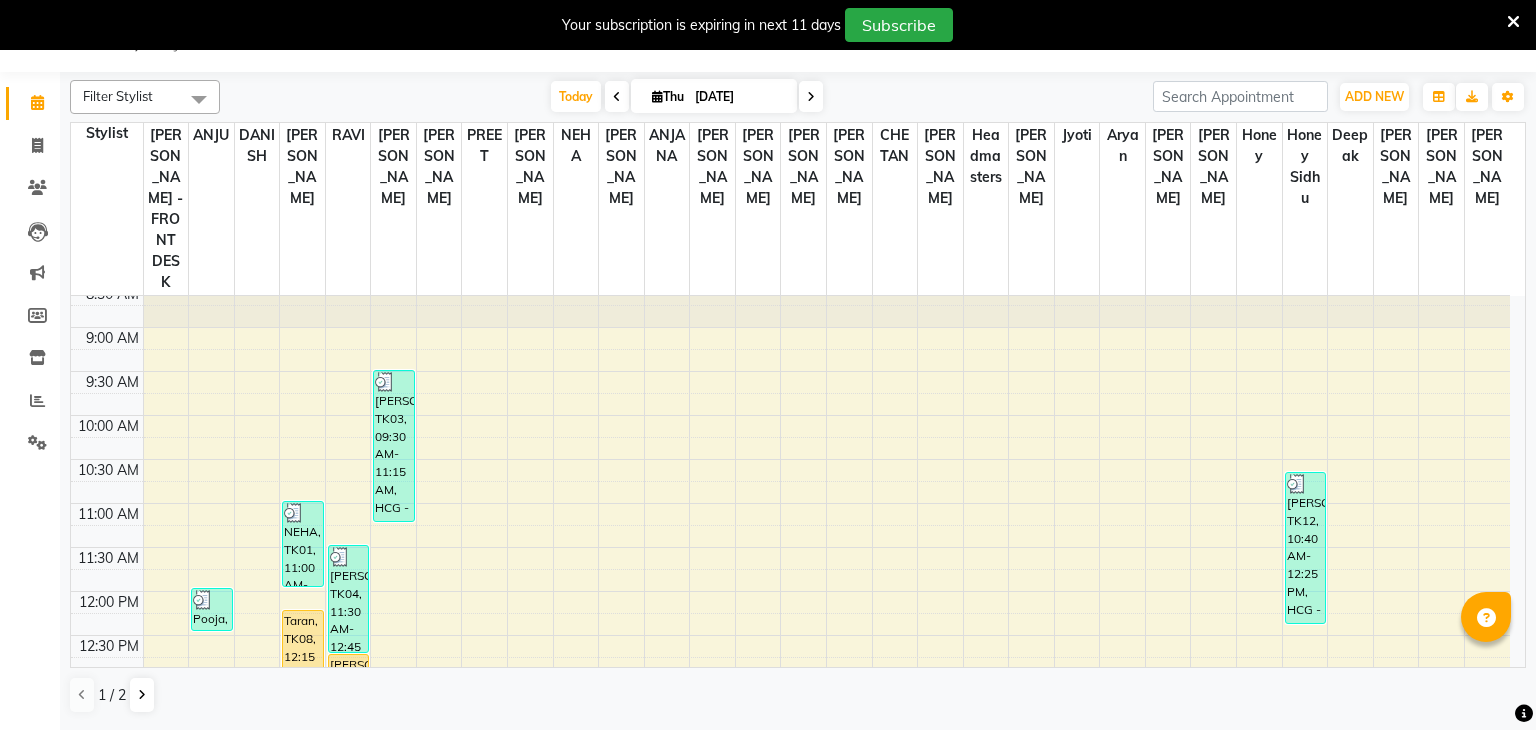 scroll, scrollTop: 56, scrollLeft: 0, axis: vertical 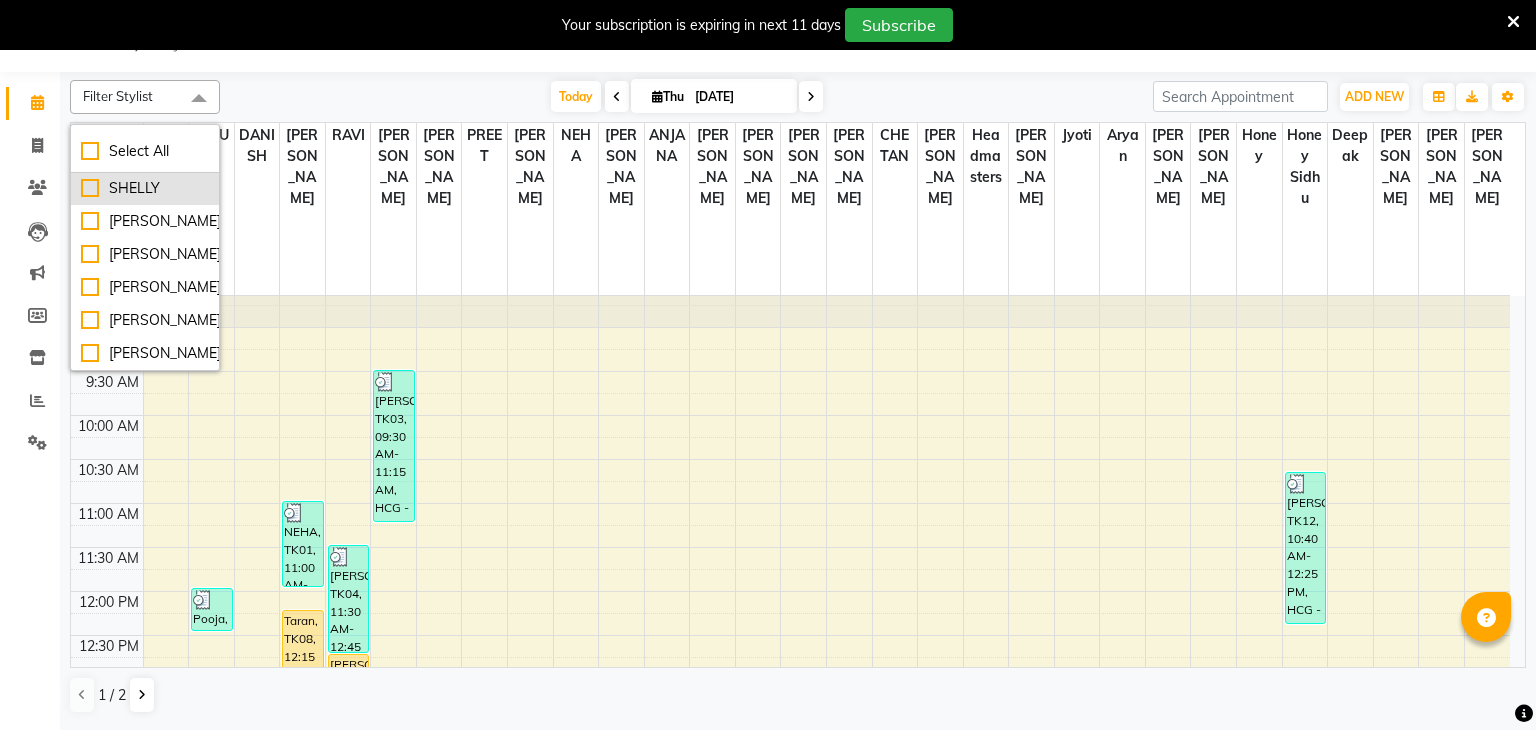 click on "SHELLY" at bounding box center (145, 188) 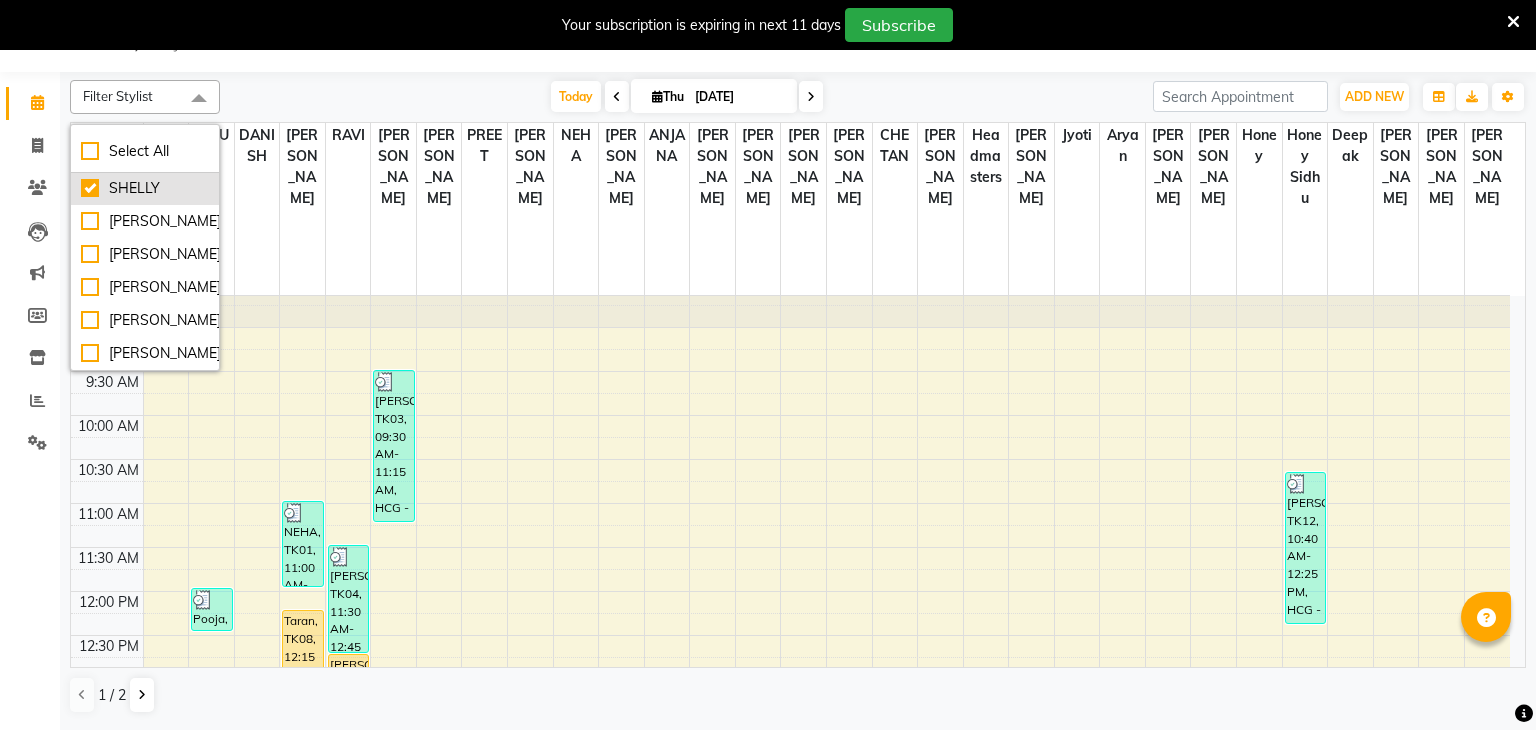 checkbox on "true" 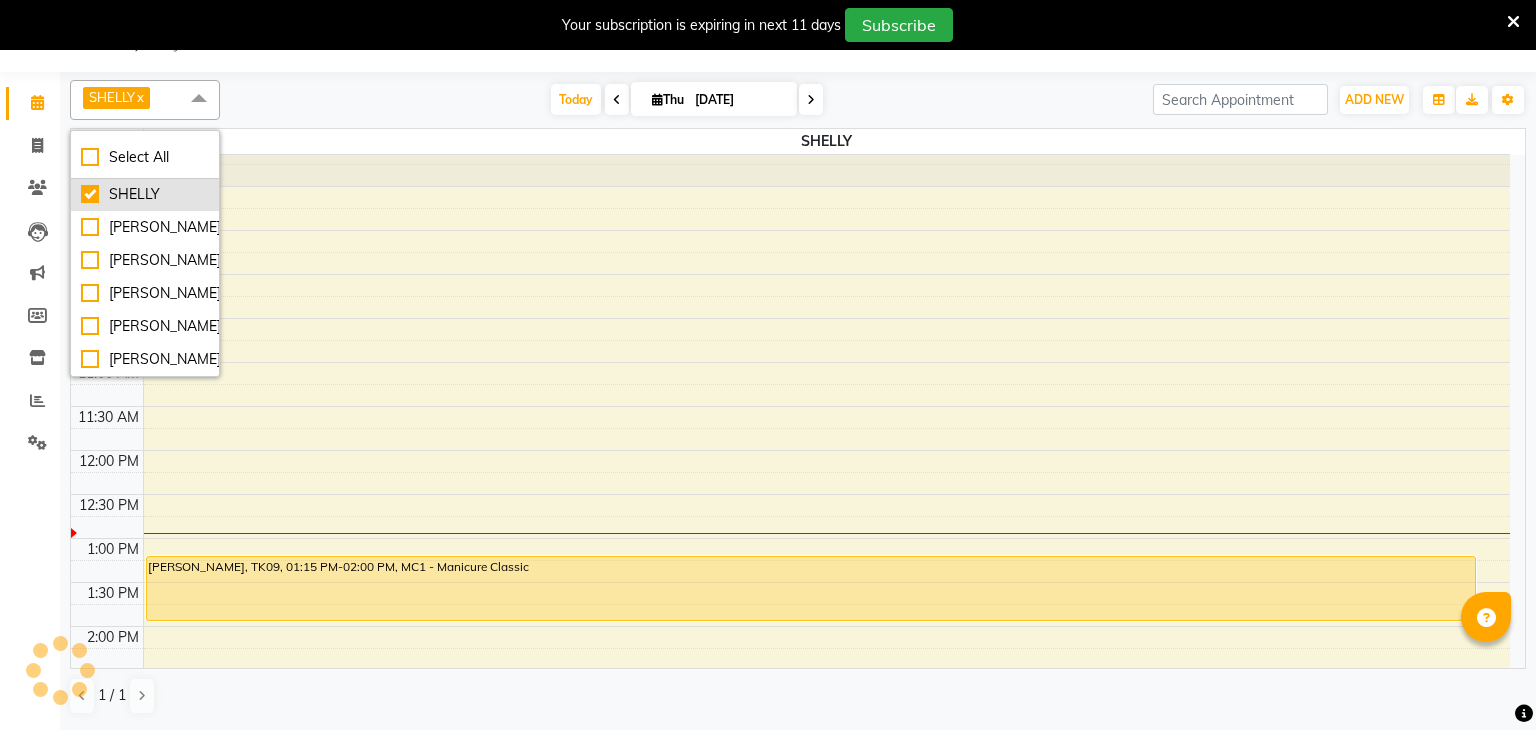 scroll, scrollTop: 1272, scrollLeft: 0, axis: vertical 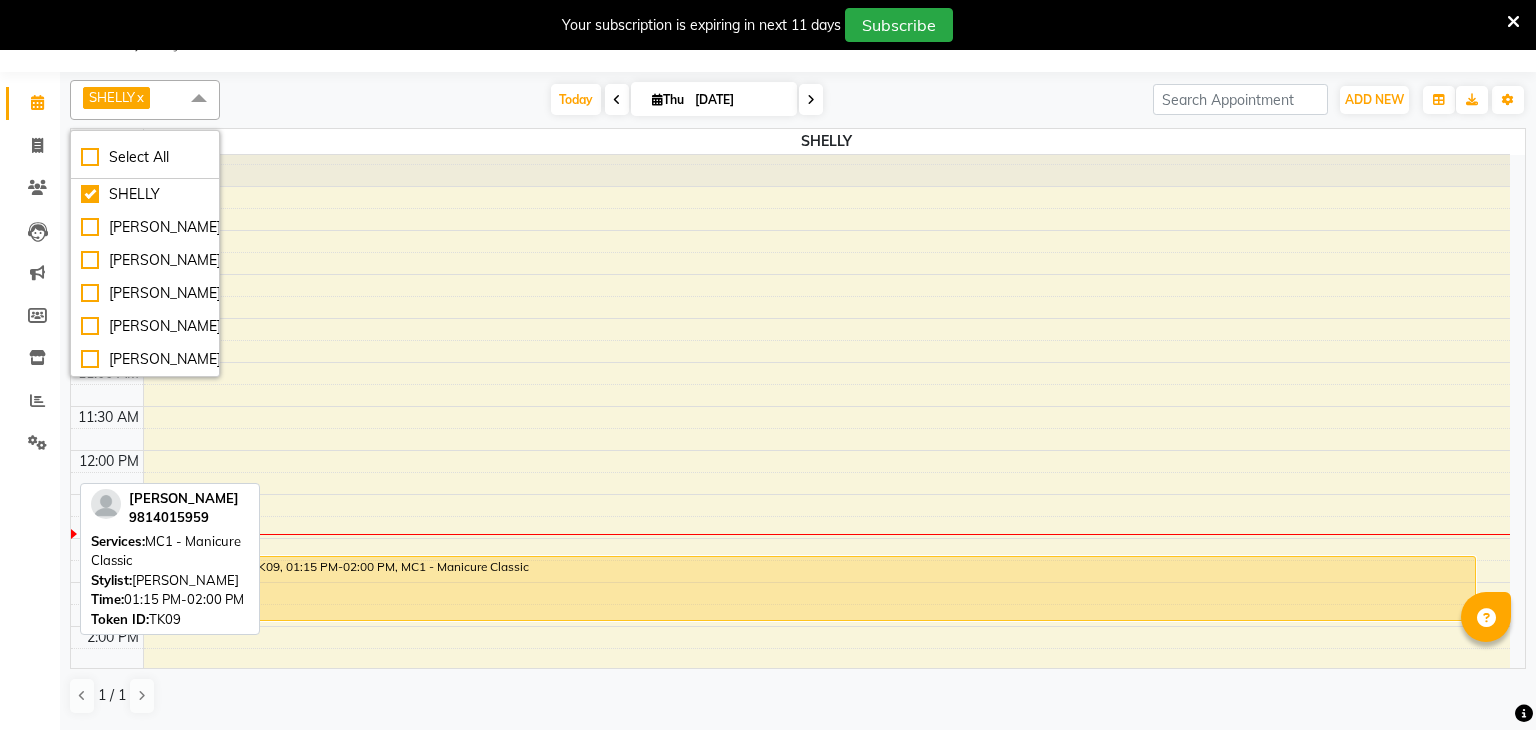 click on "[PERSON_NAME], TK09, 01:15 PM-02:00 PM, MC1 - Manicure Classic" at bounding box center [811, 588] 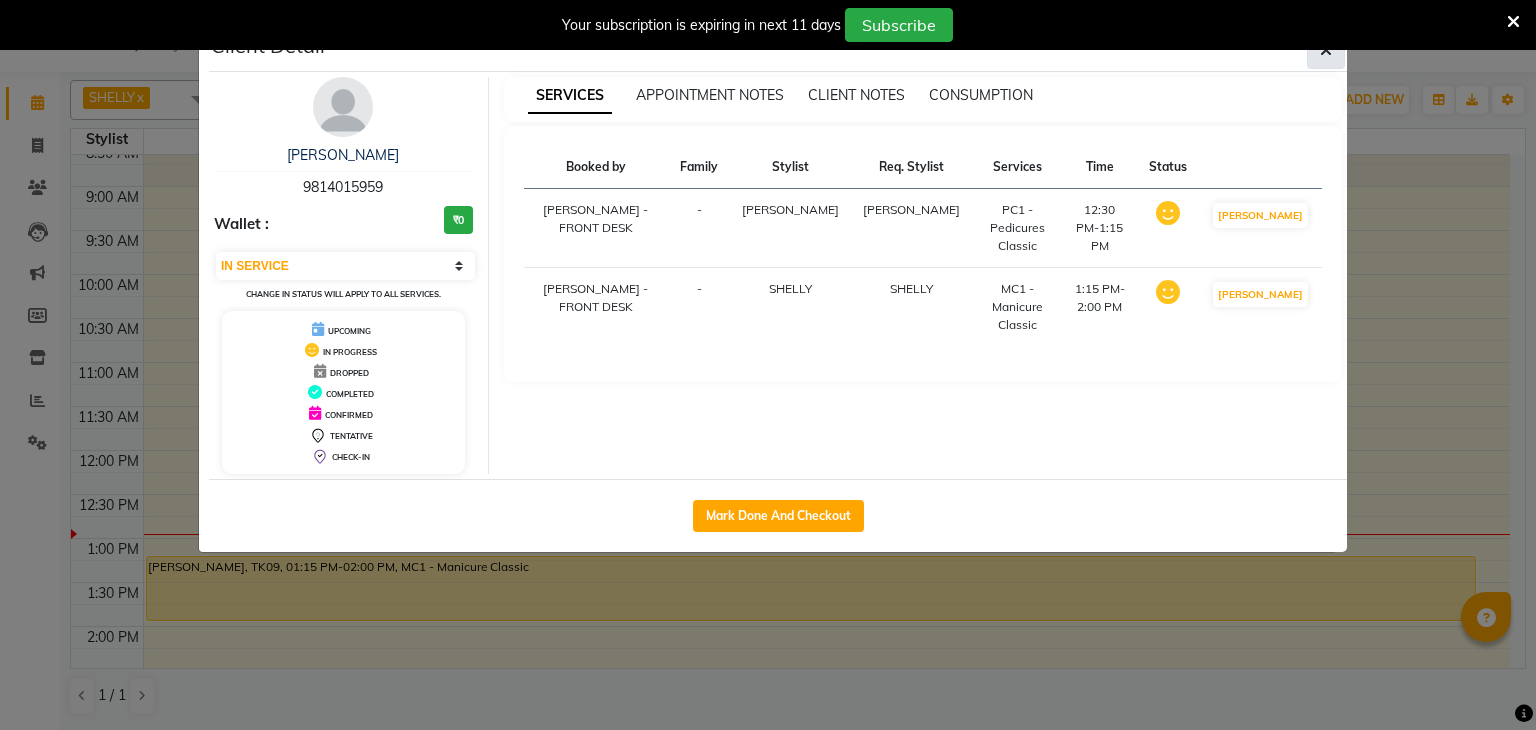 click 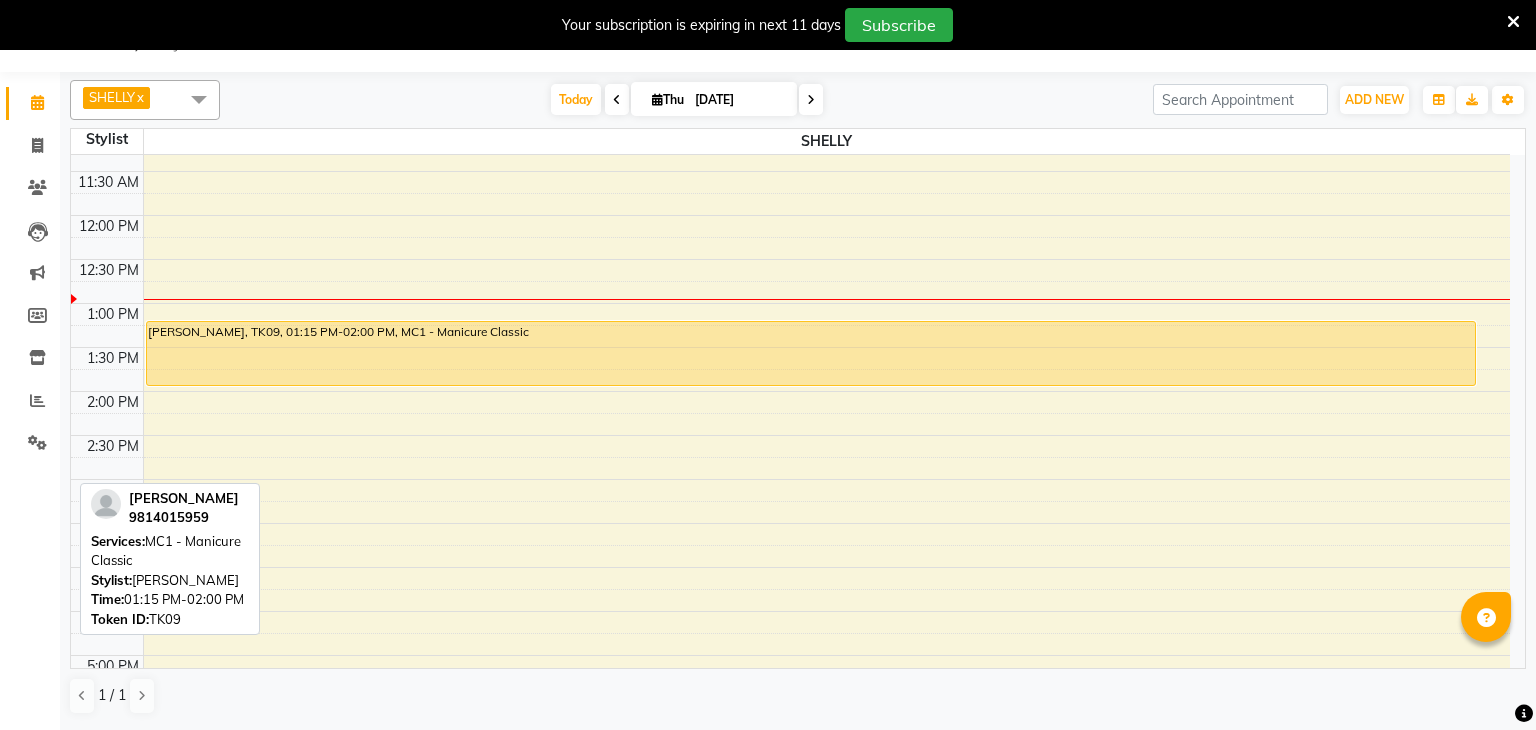 scroll, scrollTop: 308, scrollLeft: 0, axis: vertical 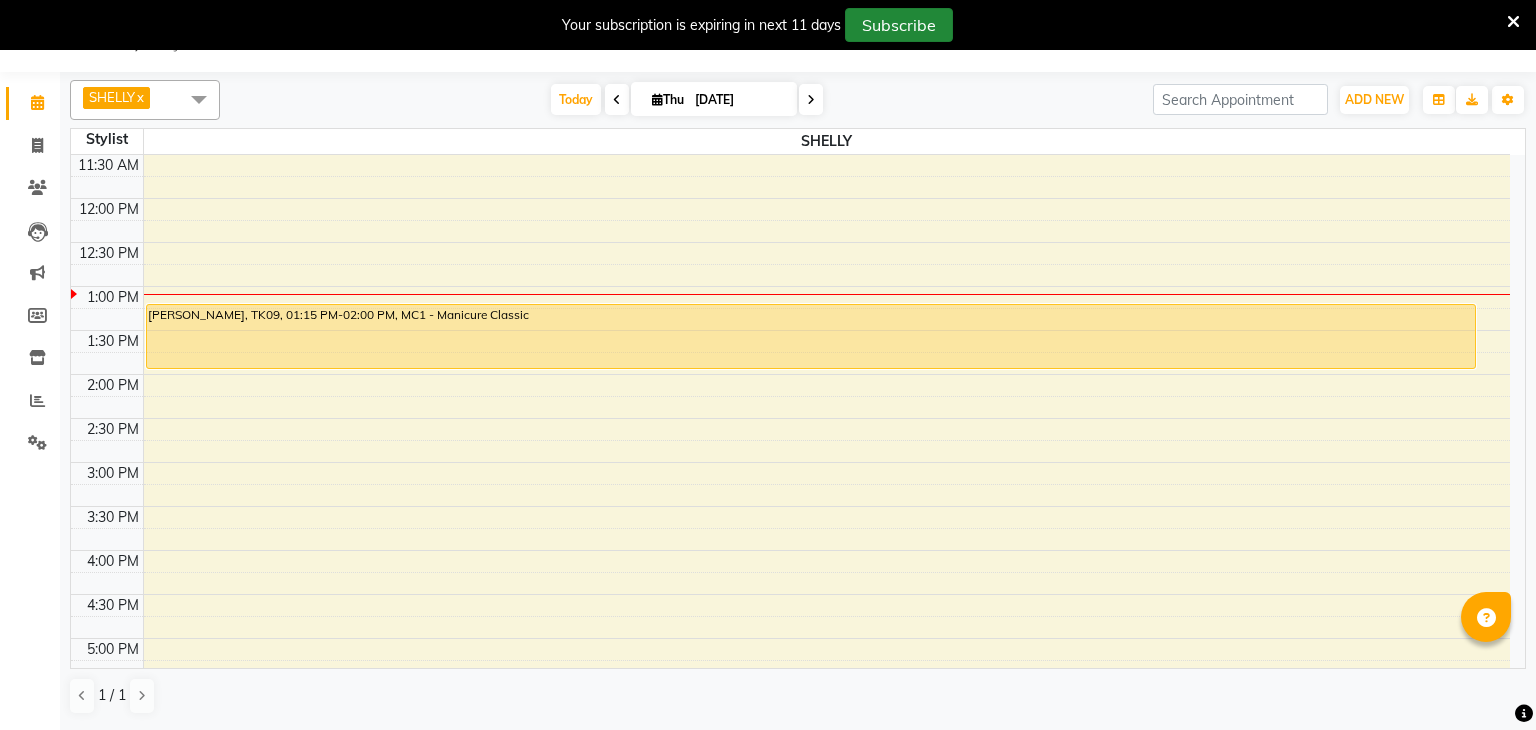 click on "Subscribe" at bounding box center (899, 25) 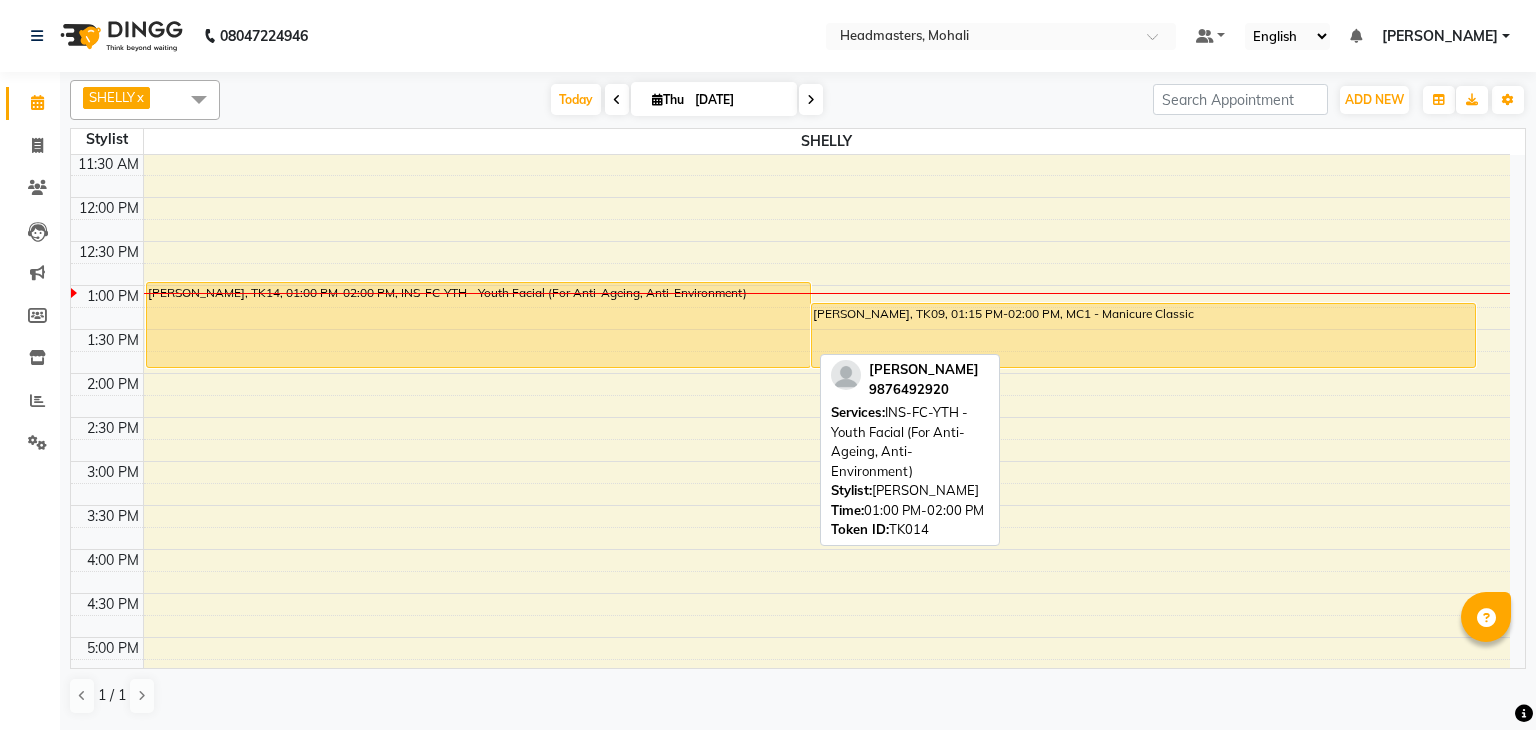 scroll, scrollTop: 308, scrollLeft: 0, axis: vertical 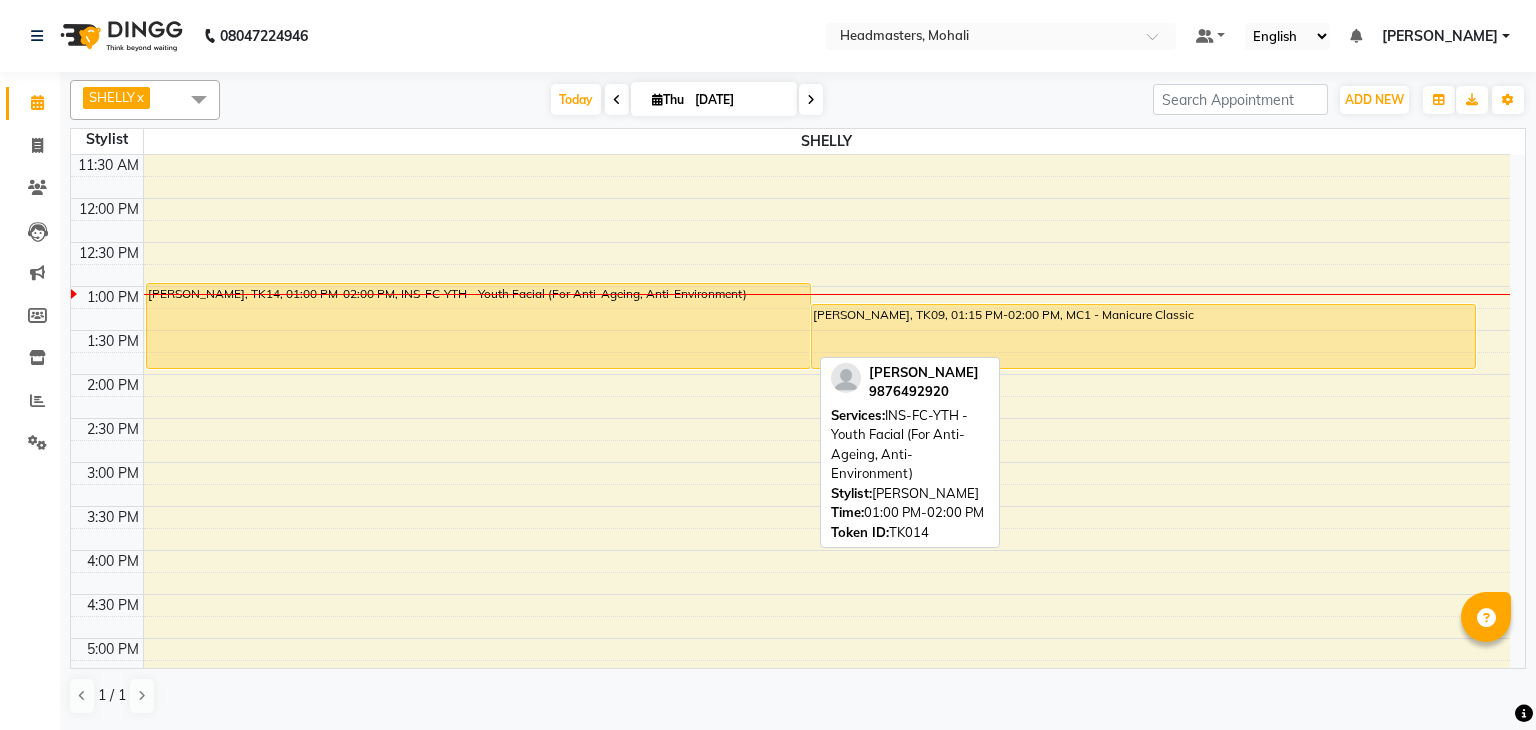 click on "[PERSON_NAME], TK14, 01:00 PM-02:00 PM, INS-FC-YTH  - Youth Facial (For Anti-Ageing, Anti-Environment)" at bounding box center [478, 326] 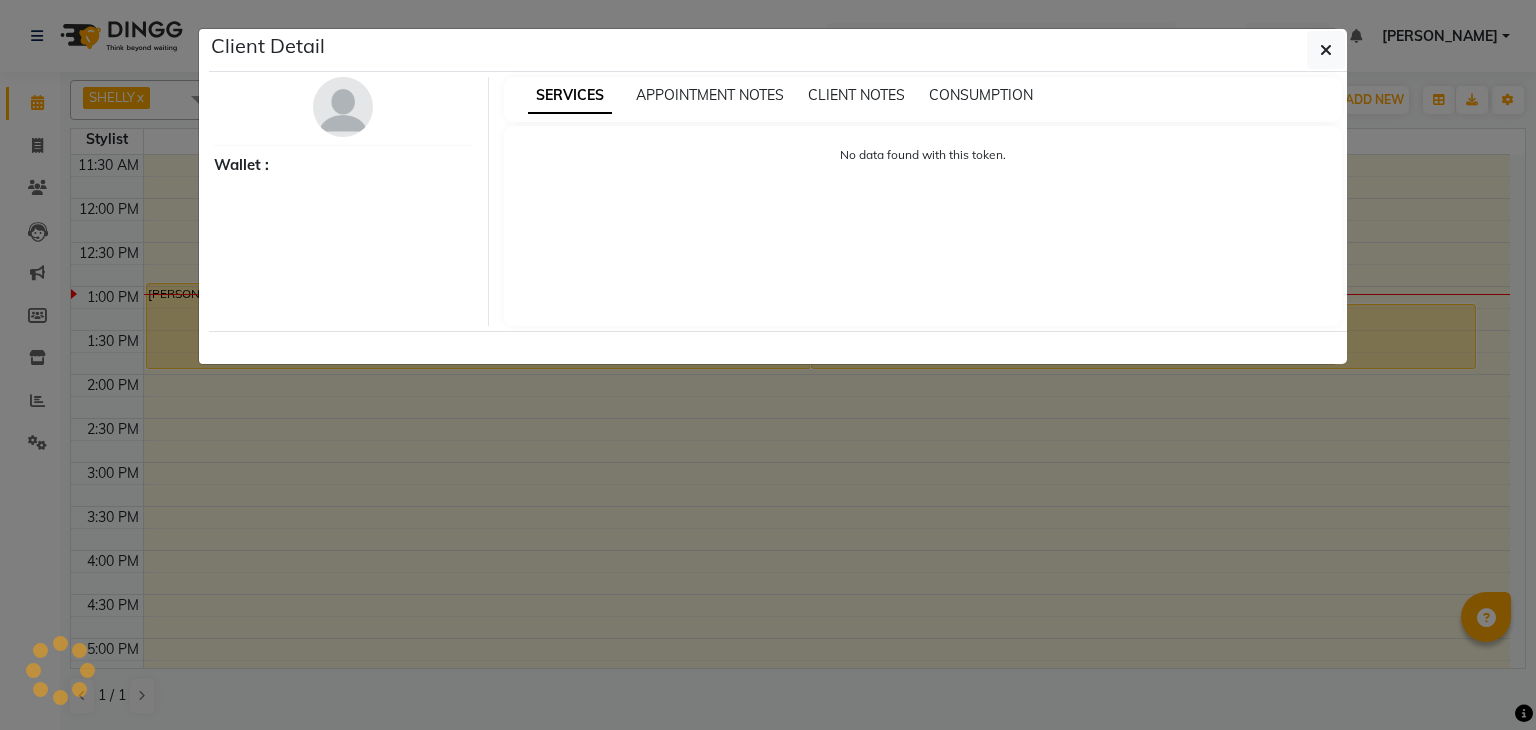 select on "1" 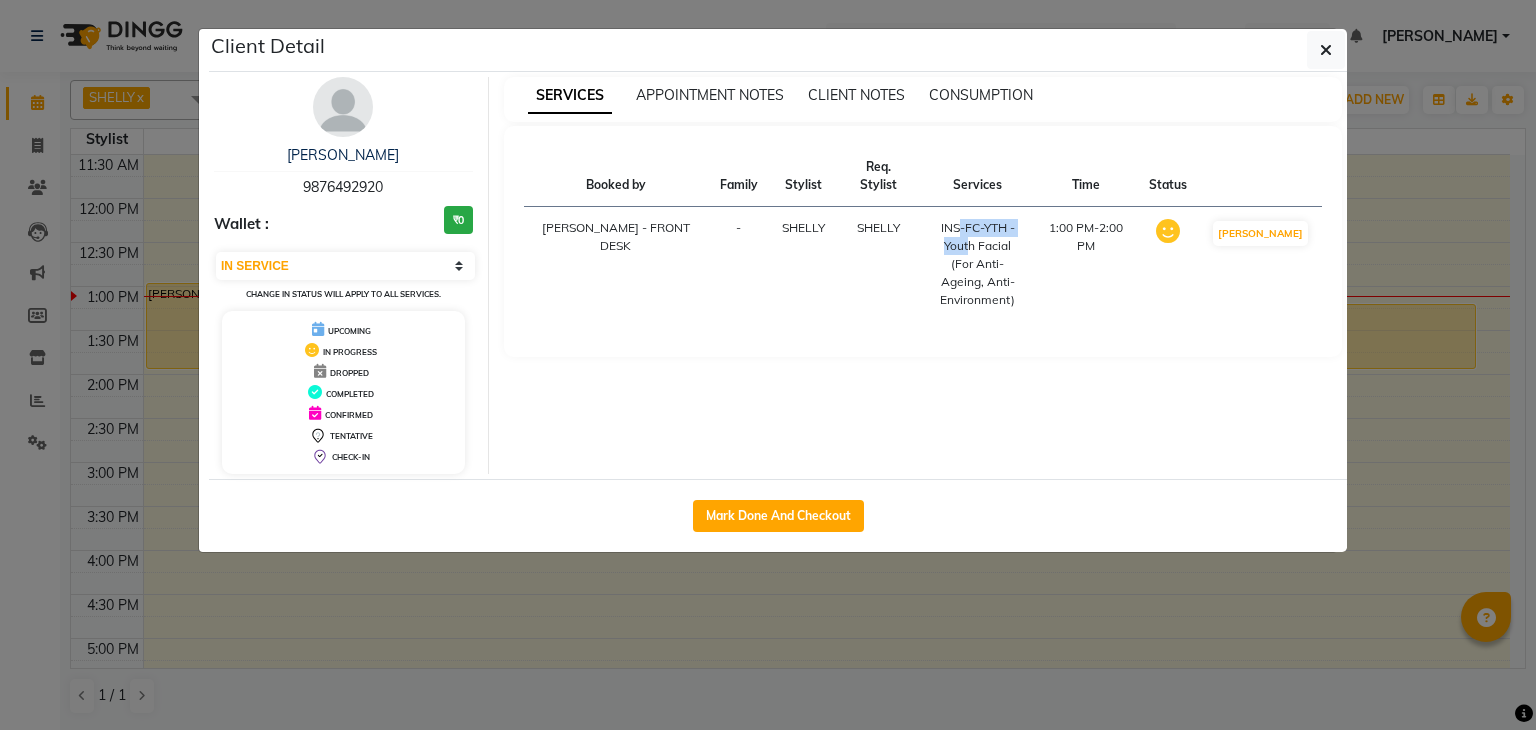 drag, startPoint x: 939, startPoint y: 217, endPoint x: 939, endPoint y: 231, distance: 14 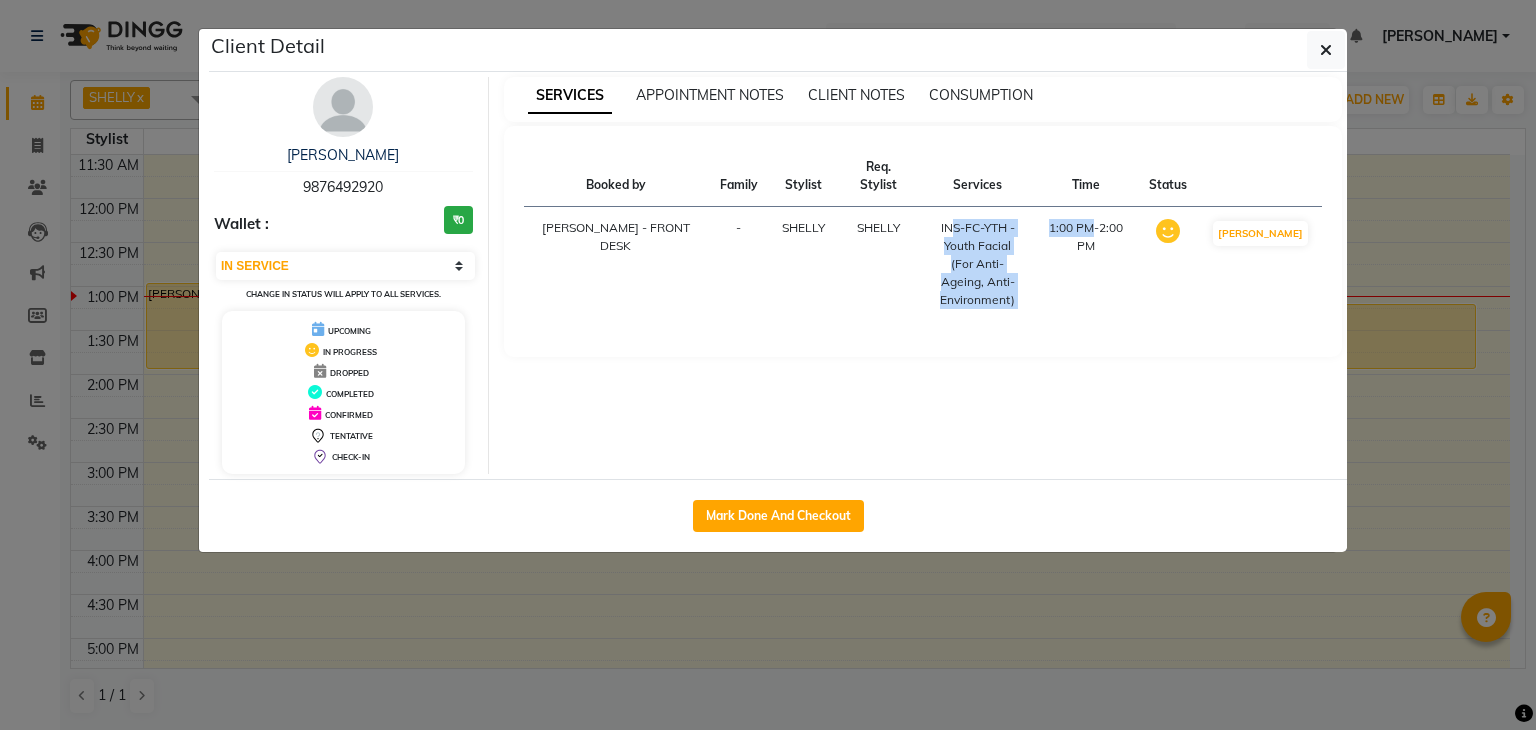 drag, startPoint x: 931, startPoint y: 209, endPoint x: 1084, endPoint y: 283, distance: 169.95587 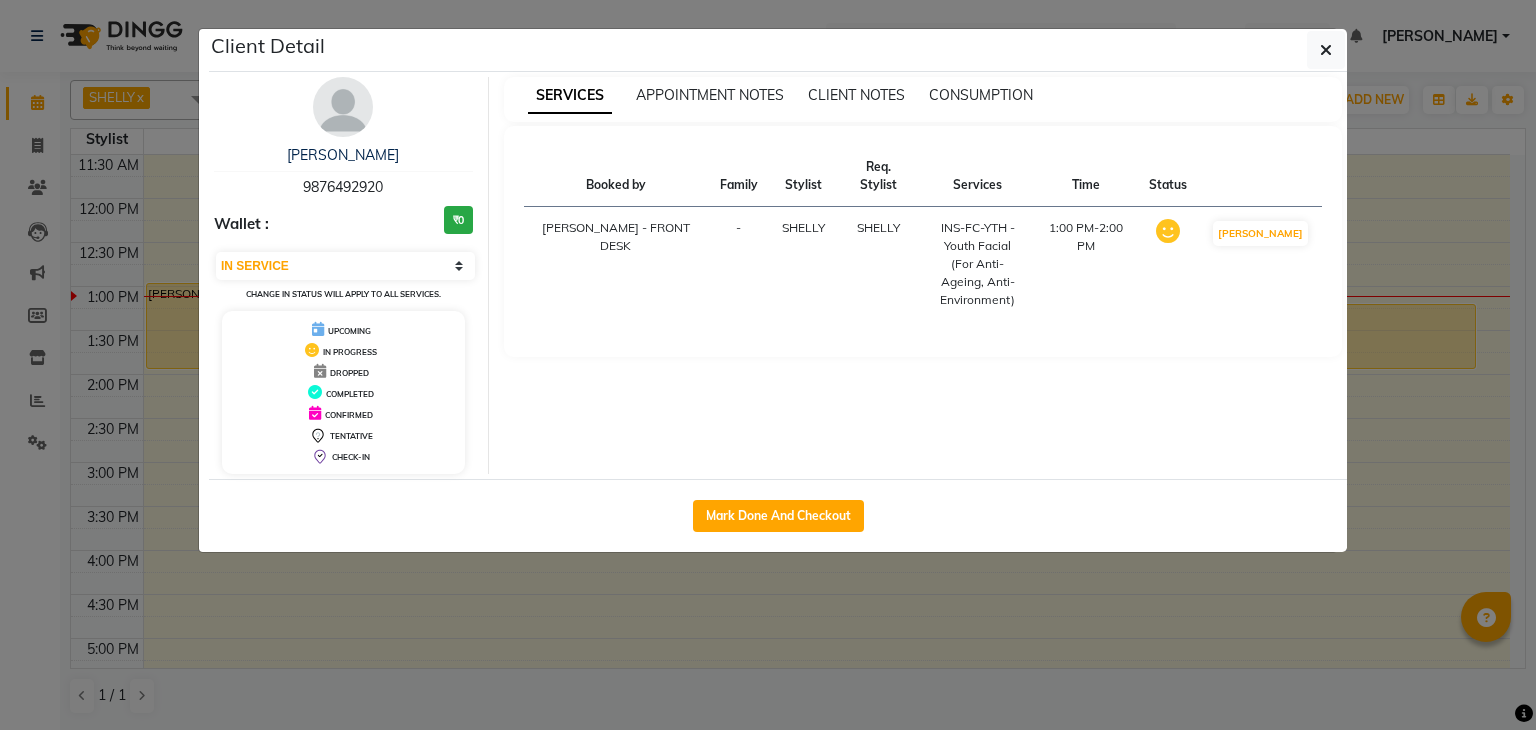 click on "INS-FC-YTH  - Youth Facial (For Anti-Ageing, Anti-Environment)" at bounding box center (977, 264) 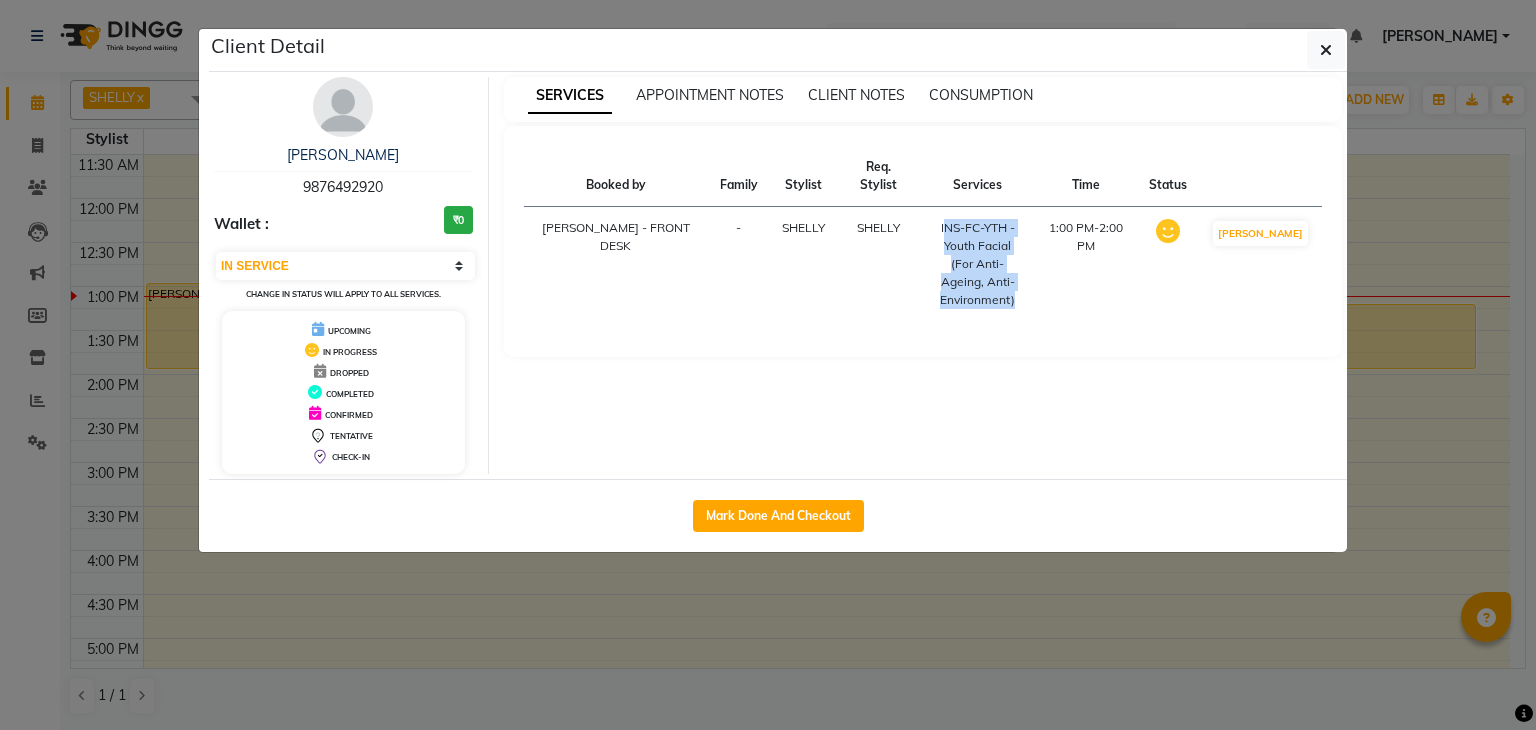 drag, startPoint x: 928, startPoint y: 209, endPoint x: 993, endPoint y: 289, distance: 103.077644 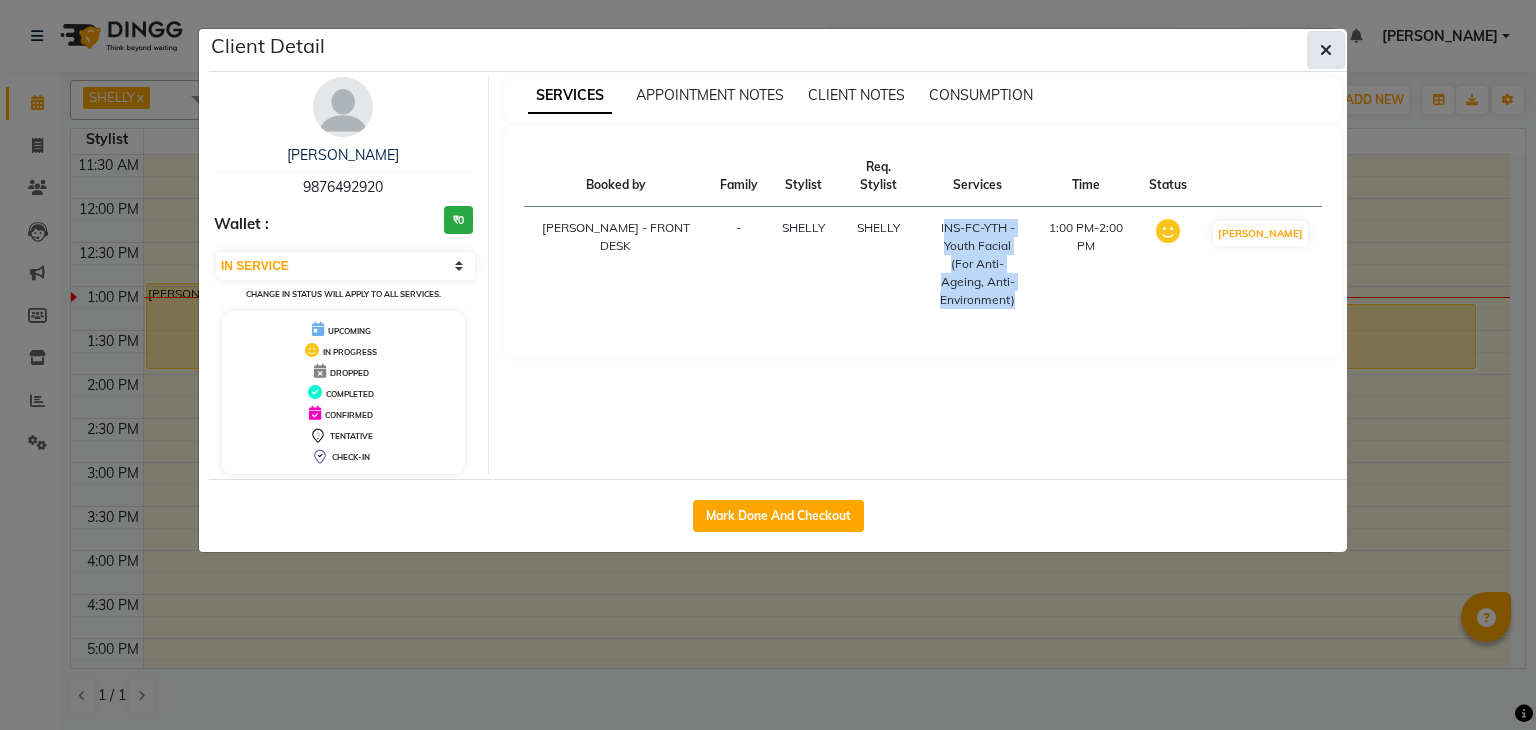 click 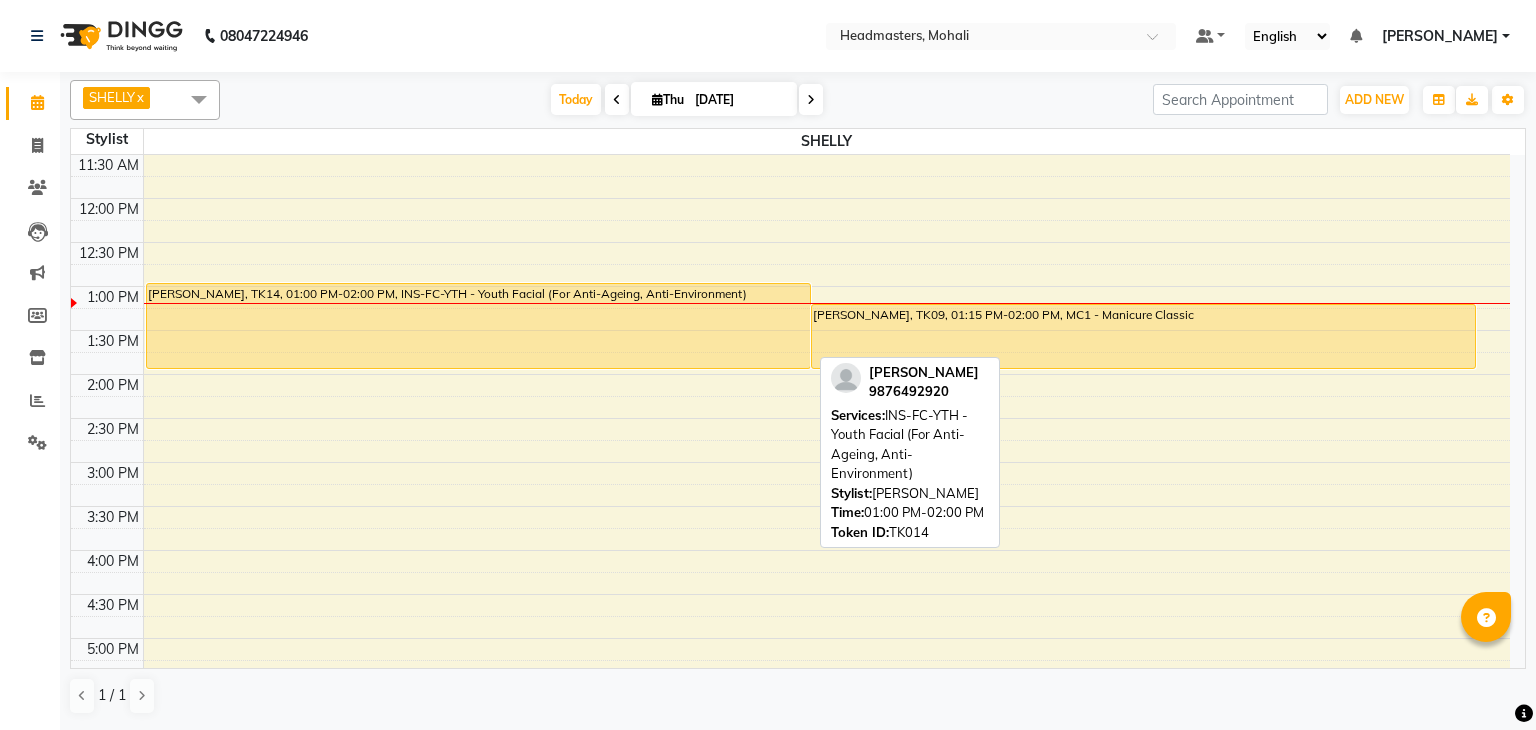 click on "[PERSON_NAME], TK14, 01:00 PM-02:00 PM, INS-FC-YTH  - Youth Facial (For Anti-Ageing, Anti-Environment)" at bounding box center [478, 326] 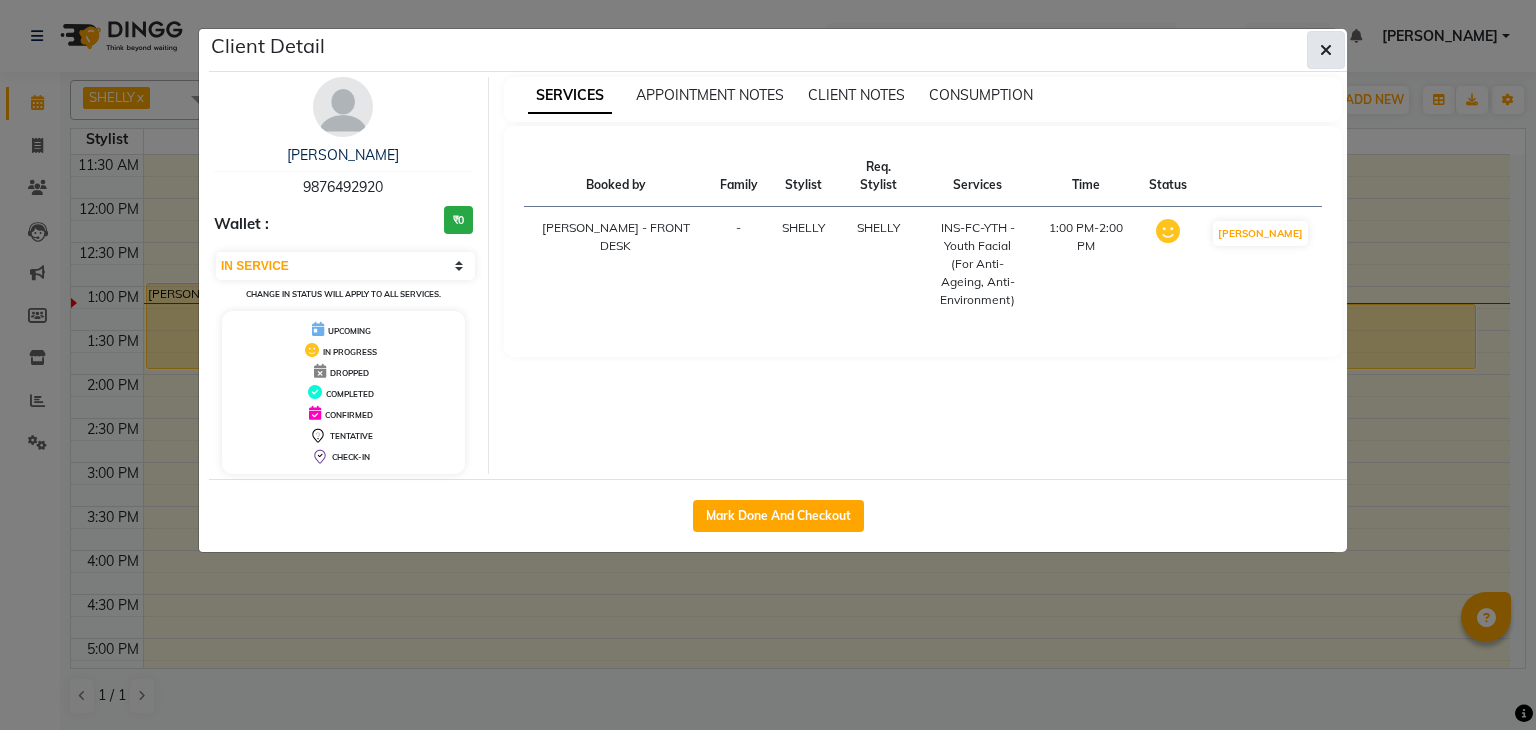 click 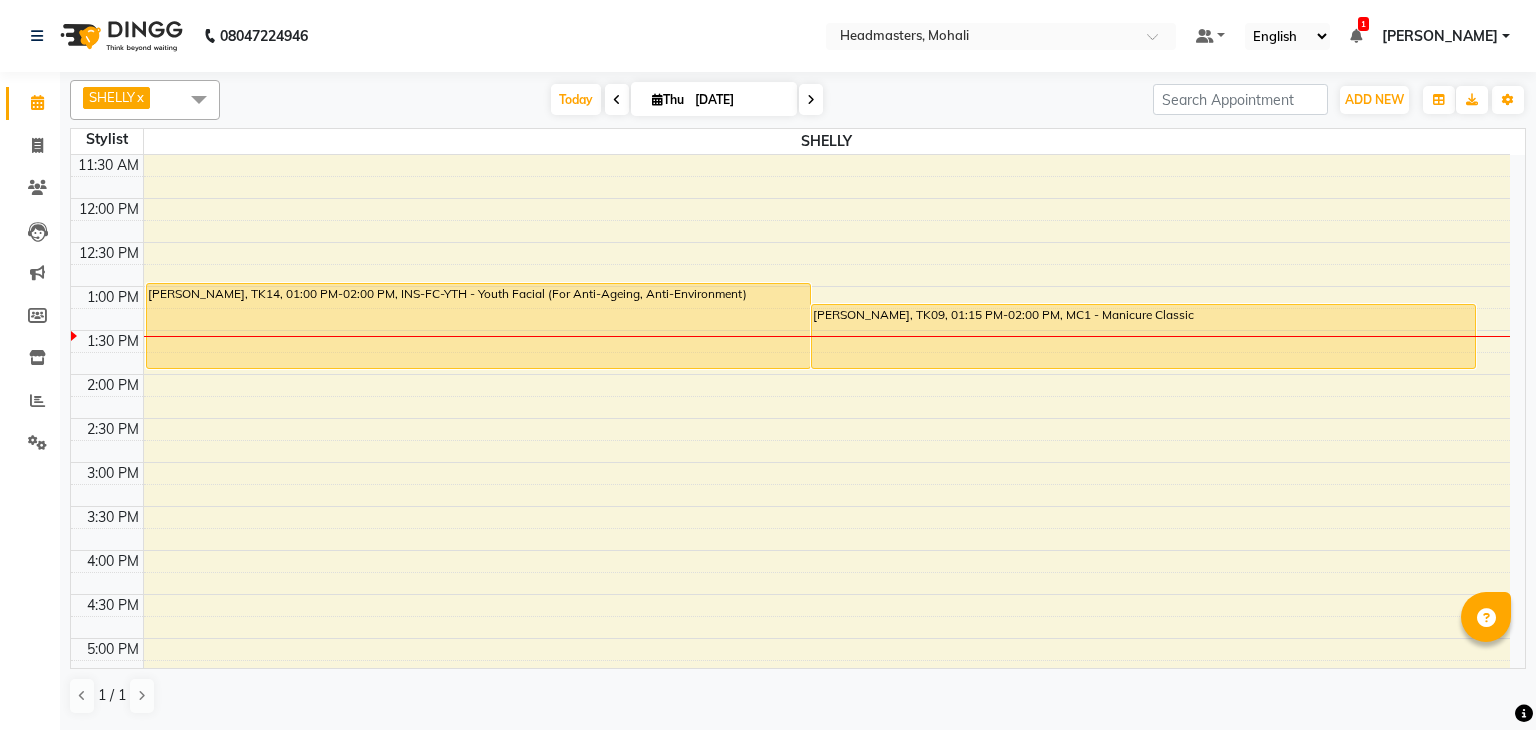 click at bounding box center (199, 99) 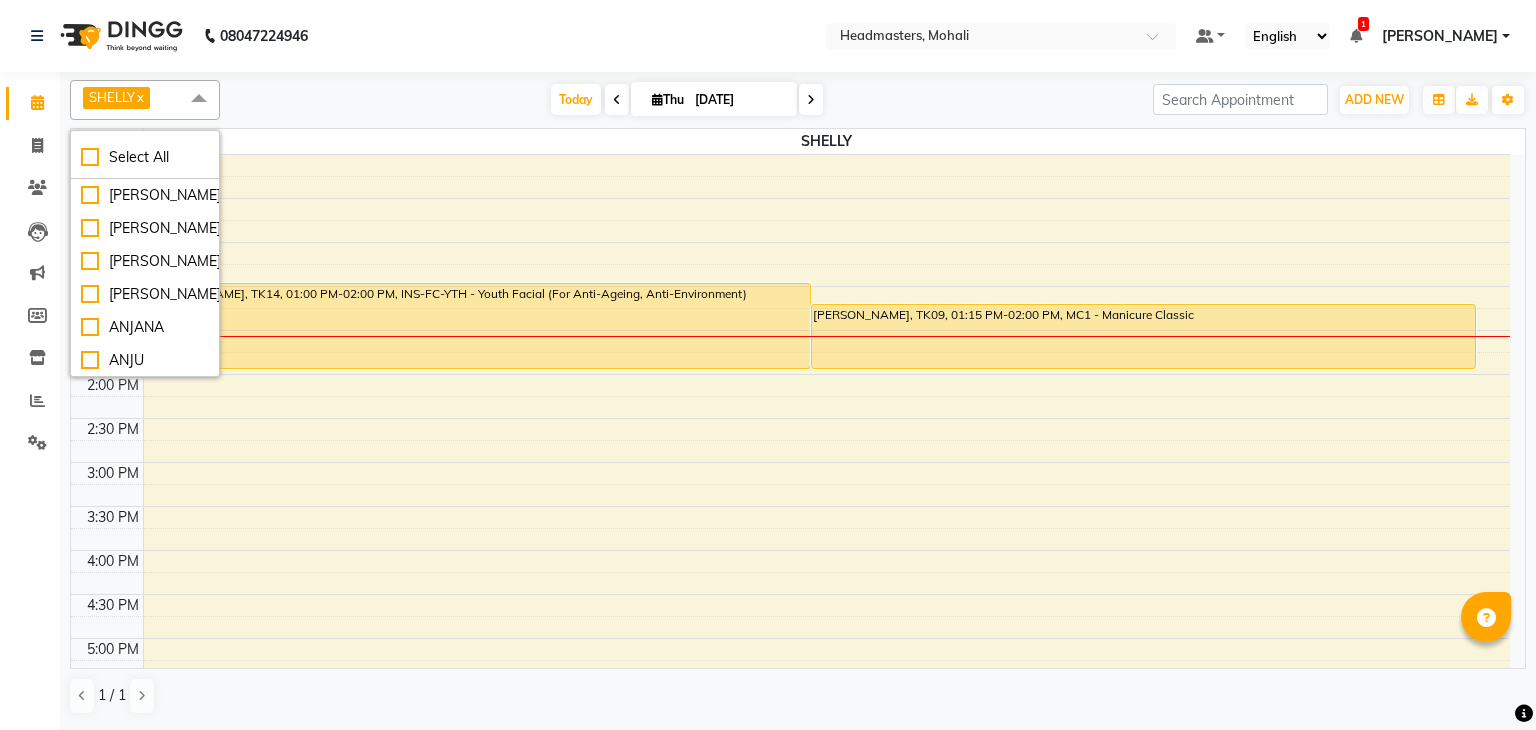 click on "x" at bounding box center (139, 97) 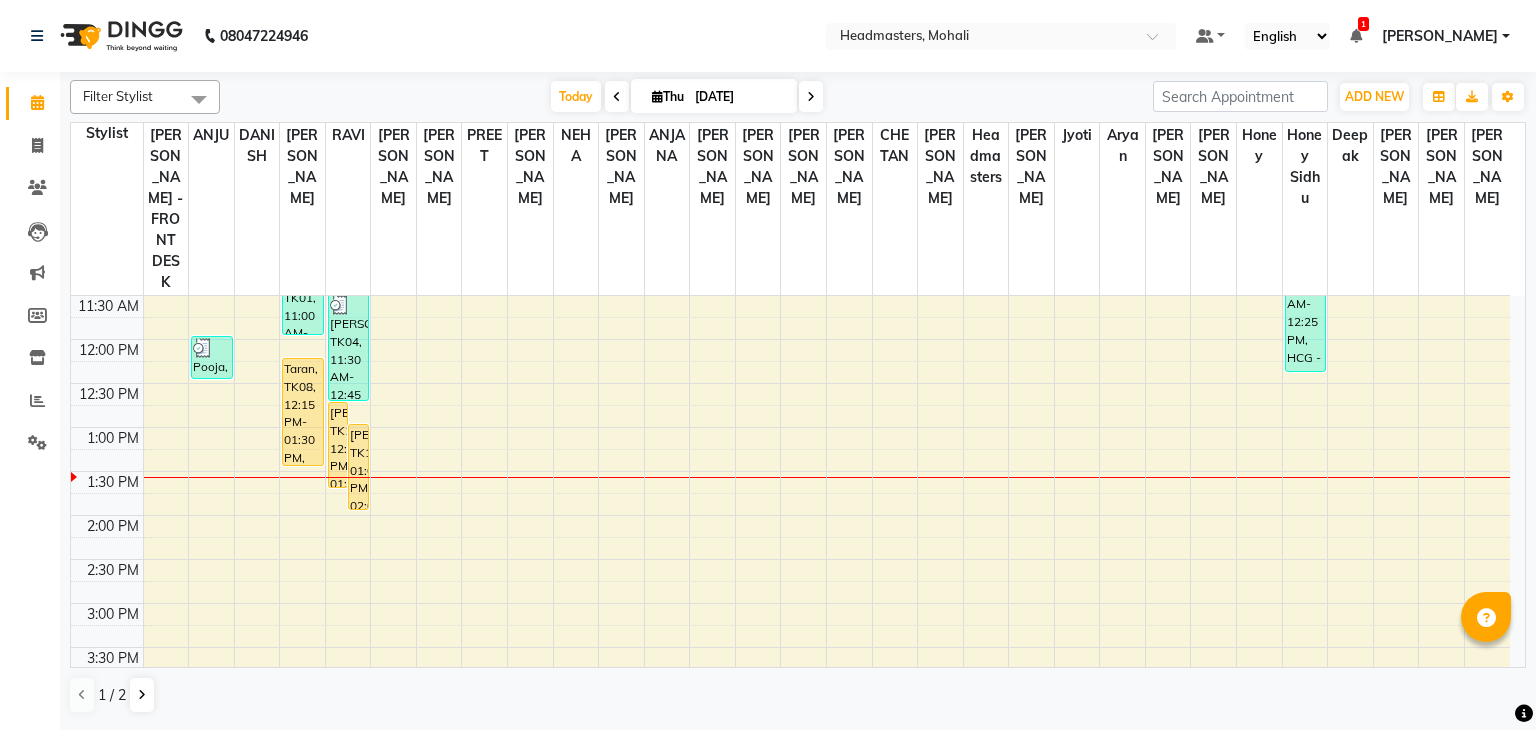 click at bounding box center [617, 97] 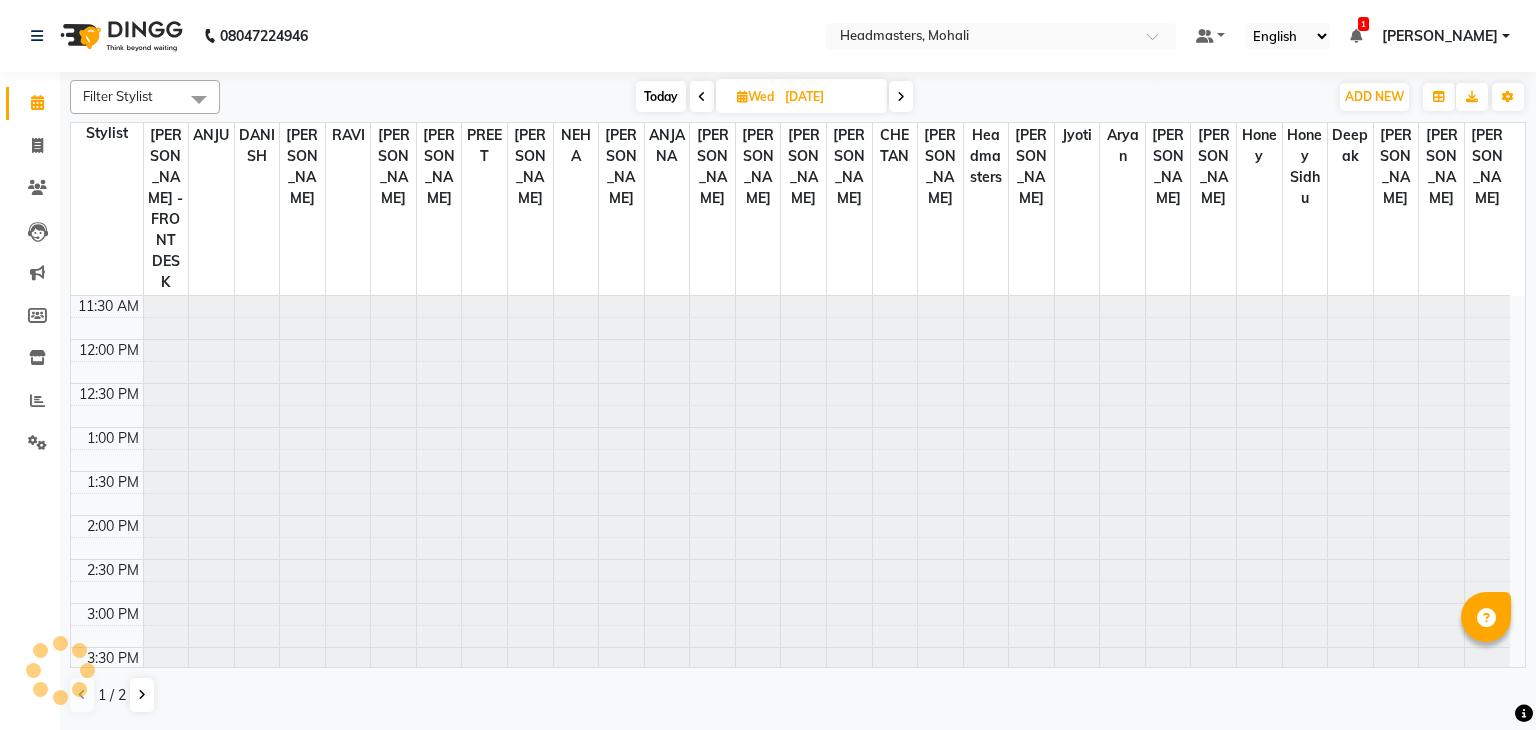 scroll, scrollTop: 0, scrollLeft: 0, axis: both 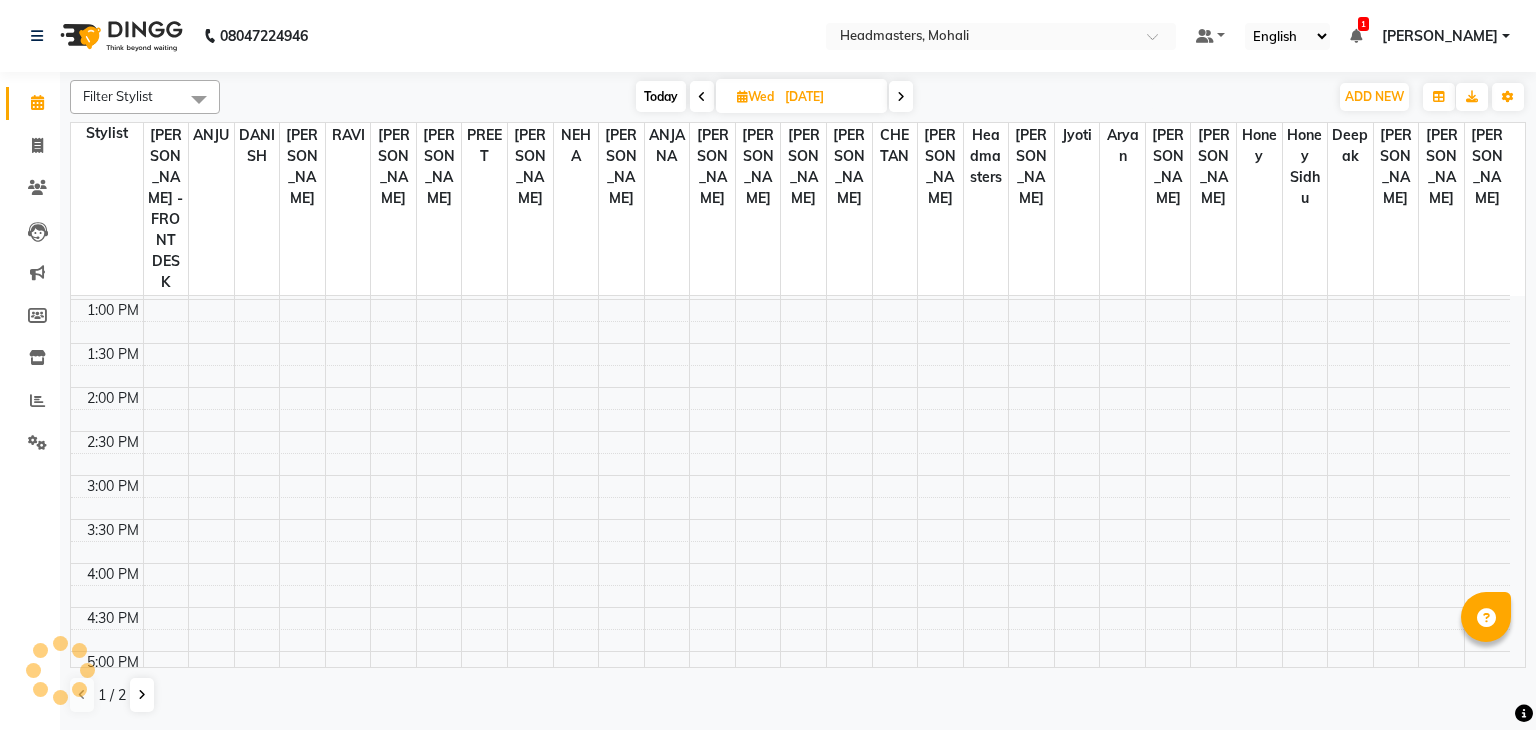 click on "[DATE]  [DATE]" at bounding box center [774, 97] 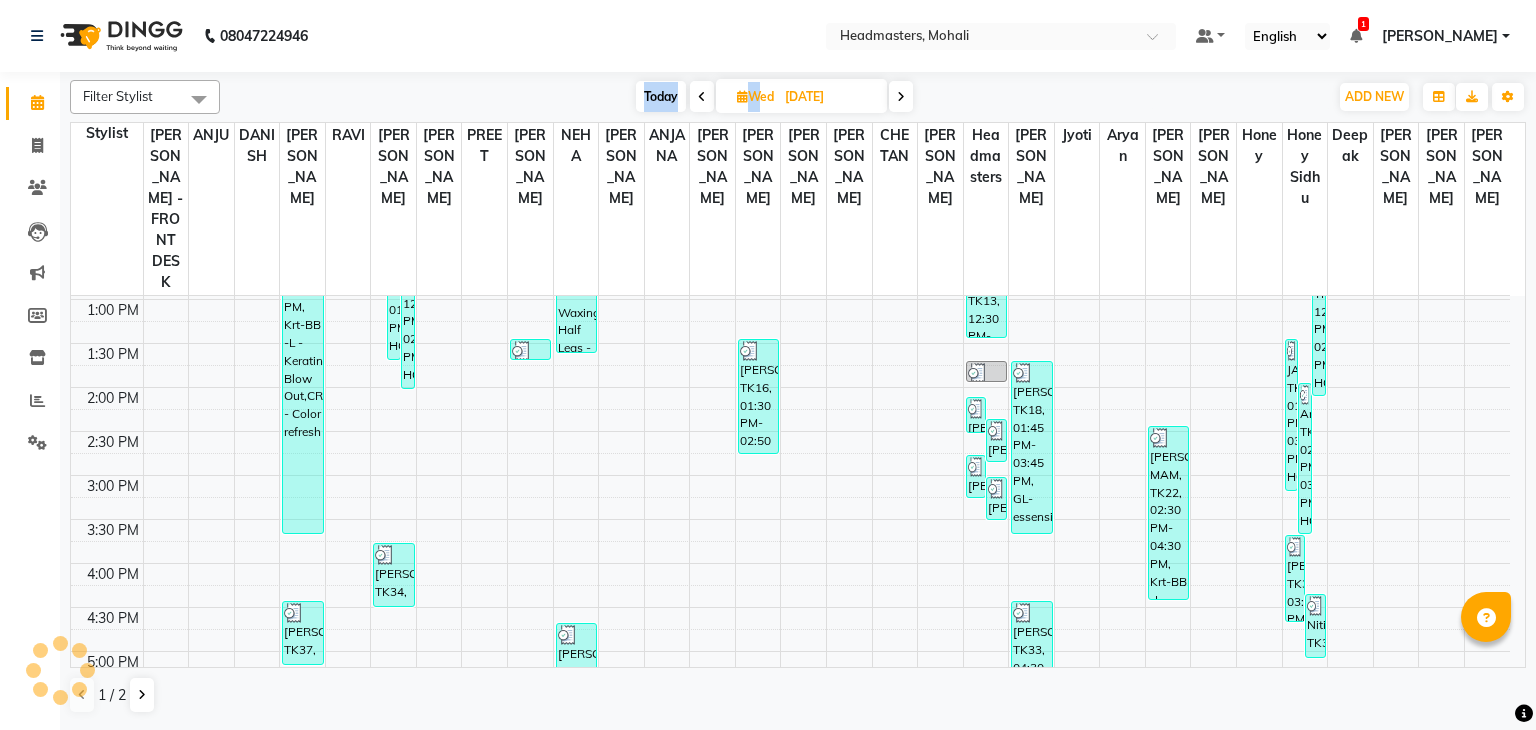 drag, startPoint x: 615, startPoint y: 96, endPoint x: 703, endPoint y: 79, distance: 89.62701 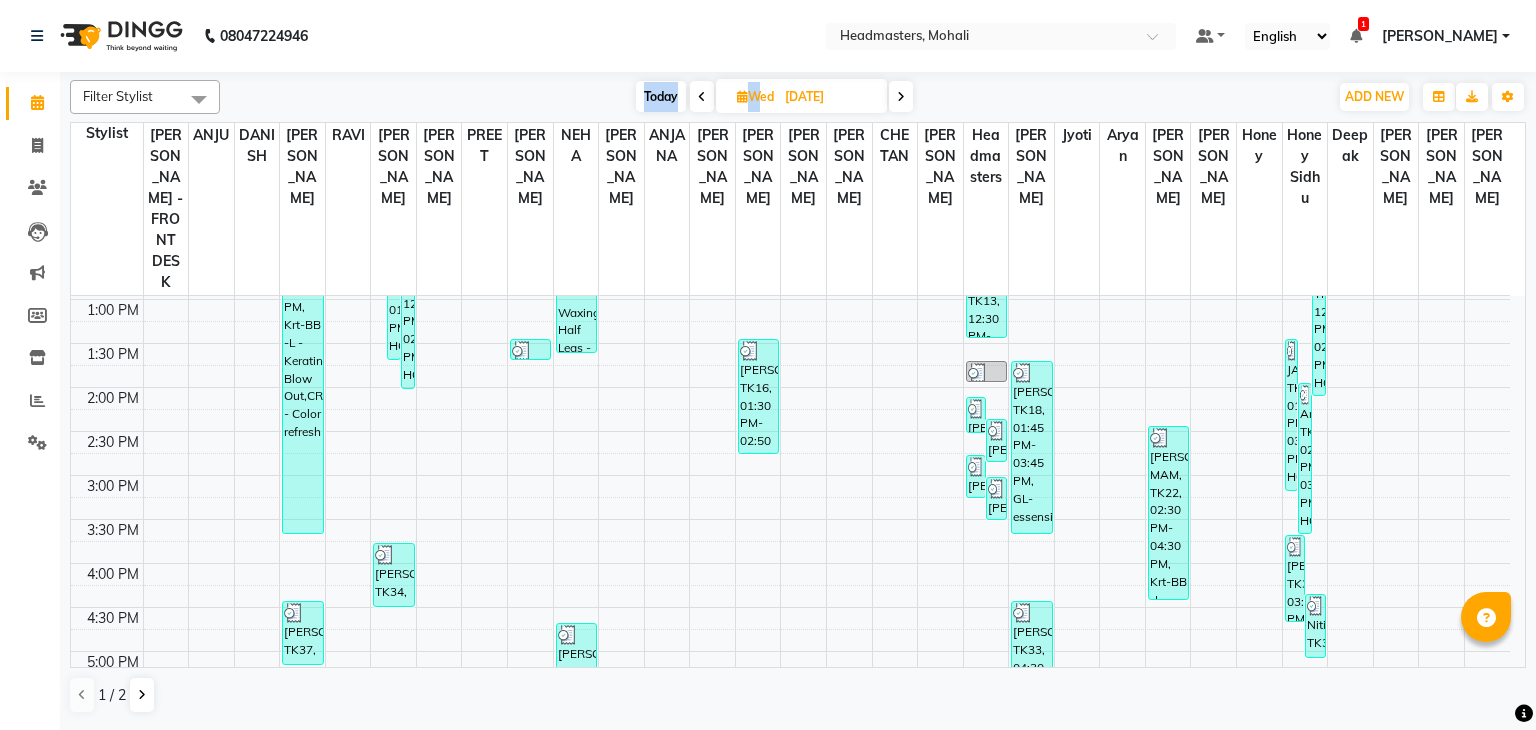 click at bounding box center [702, 97] 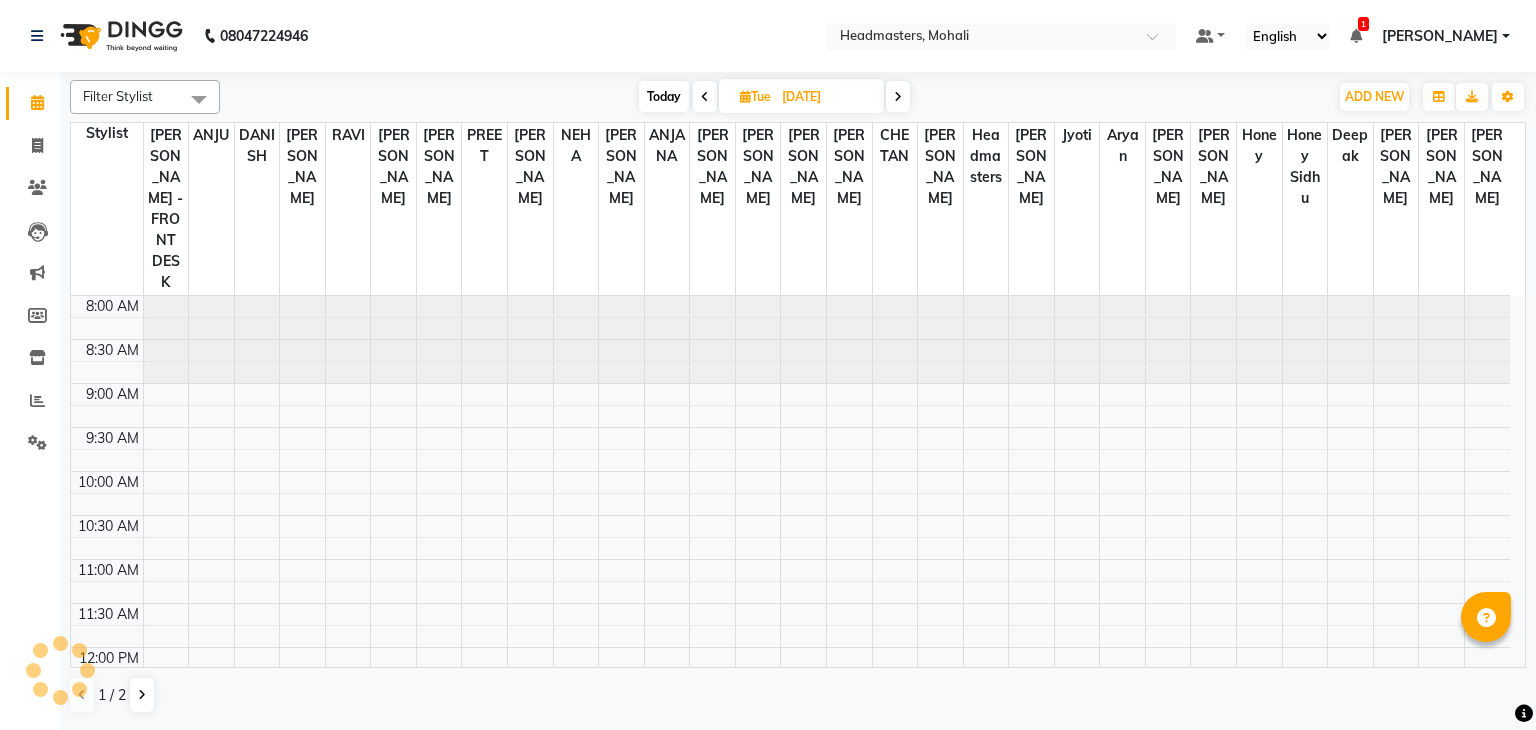 scroll, scrollTop: 436, scrollLeft: 0, axis: vertical 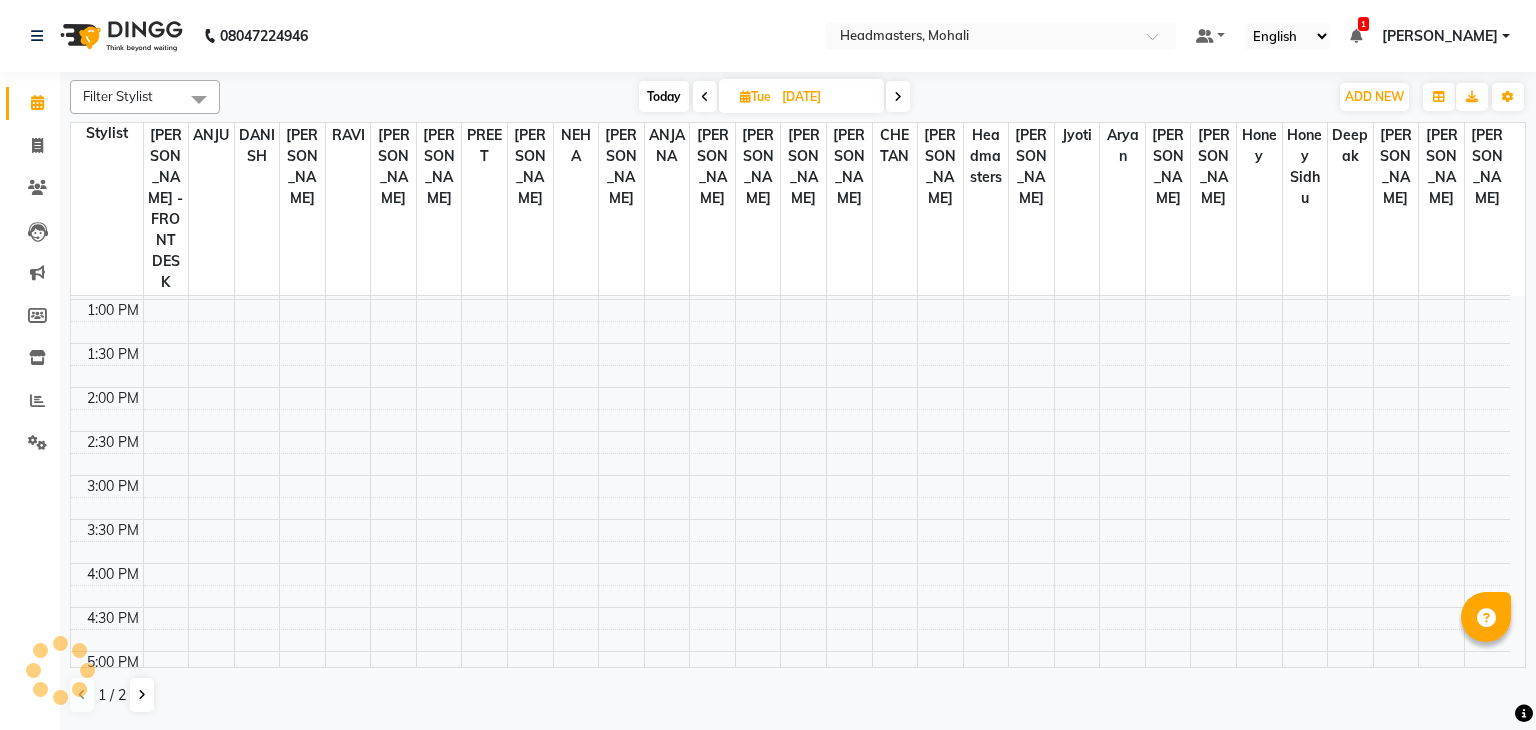 click at bounding box center [705, 96] 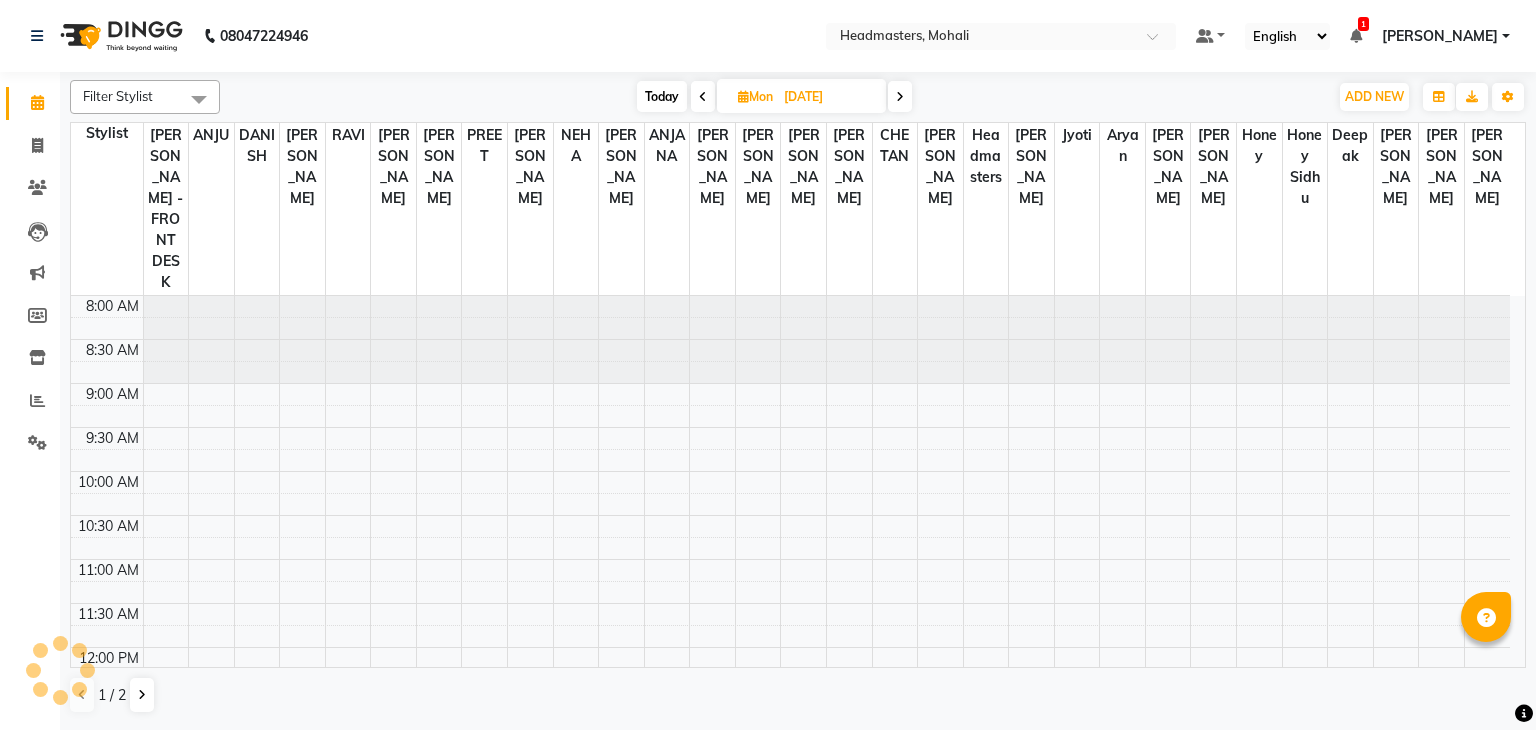 scroll, scrollTop: 436, scrollLeft: 0, axis: vertical 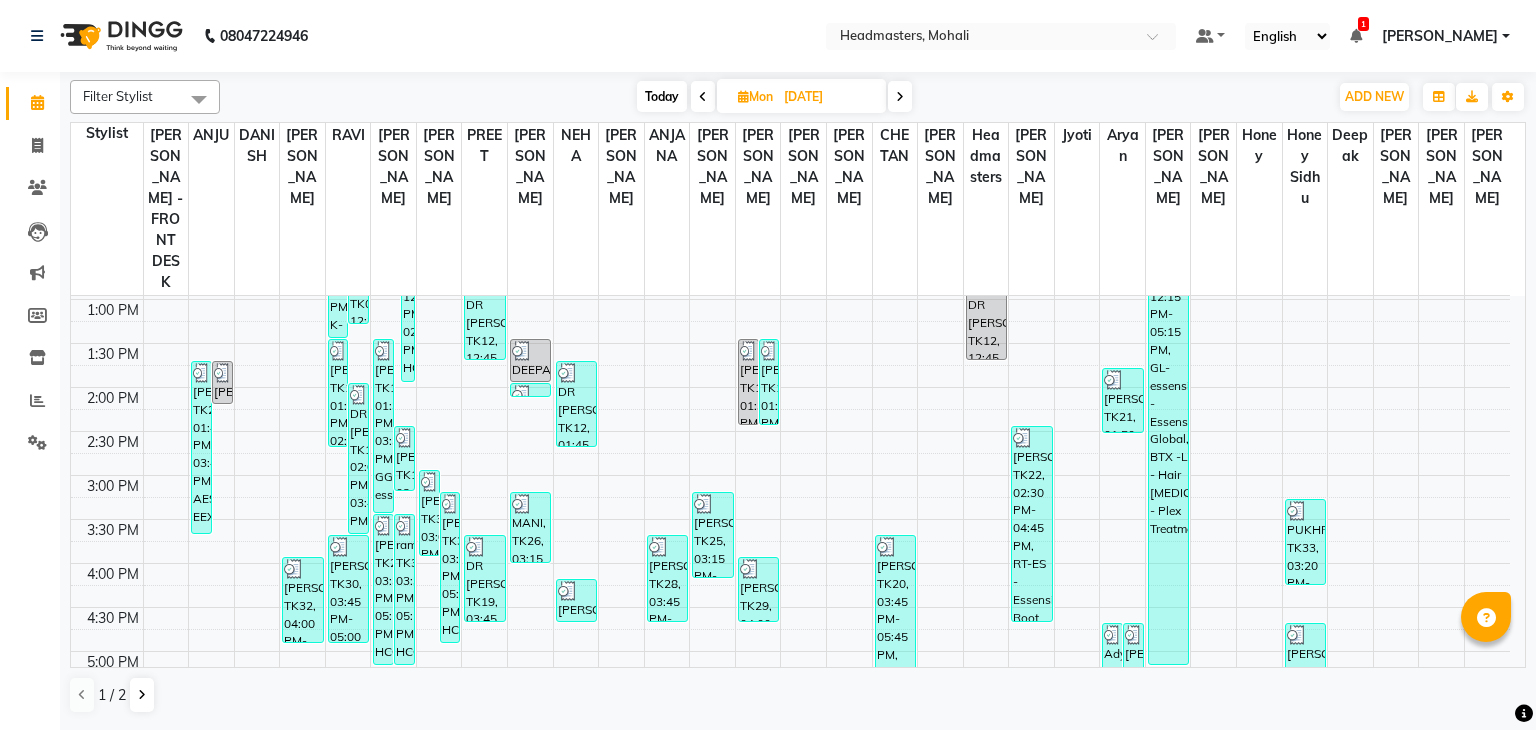 click at bounding box center [703, 96] 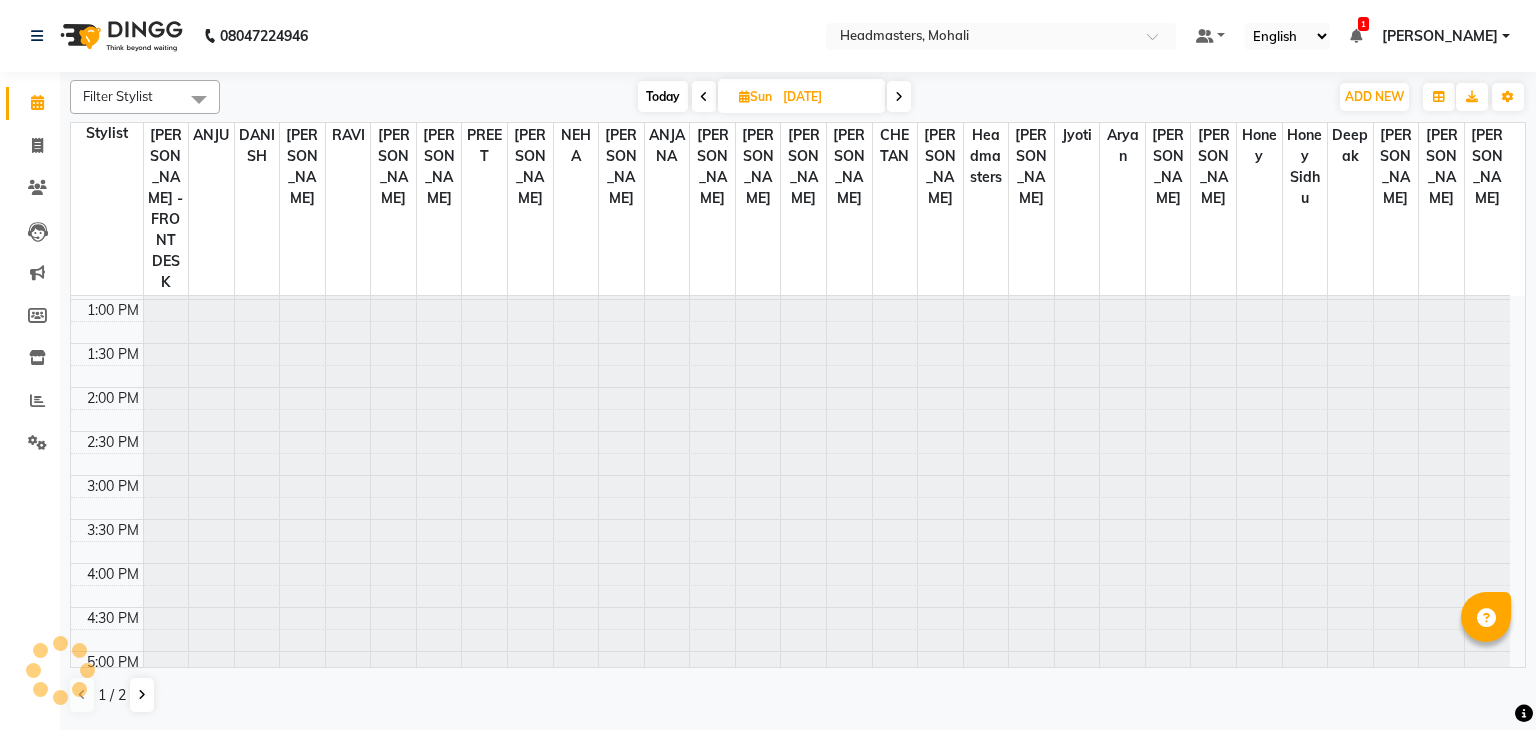 scroll, scrollTop: 0, scrollLeft: 0, axis: both 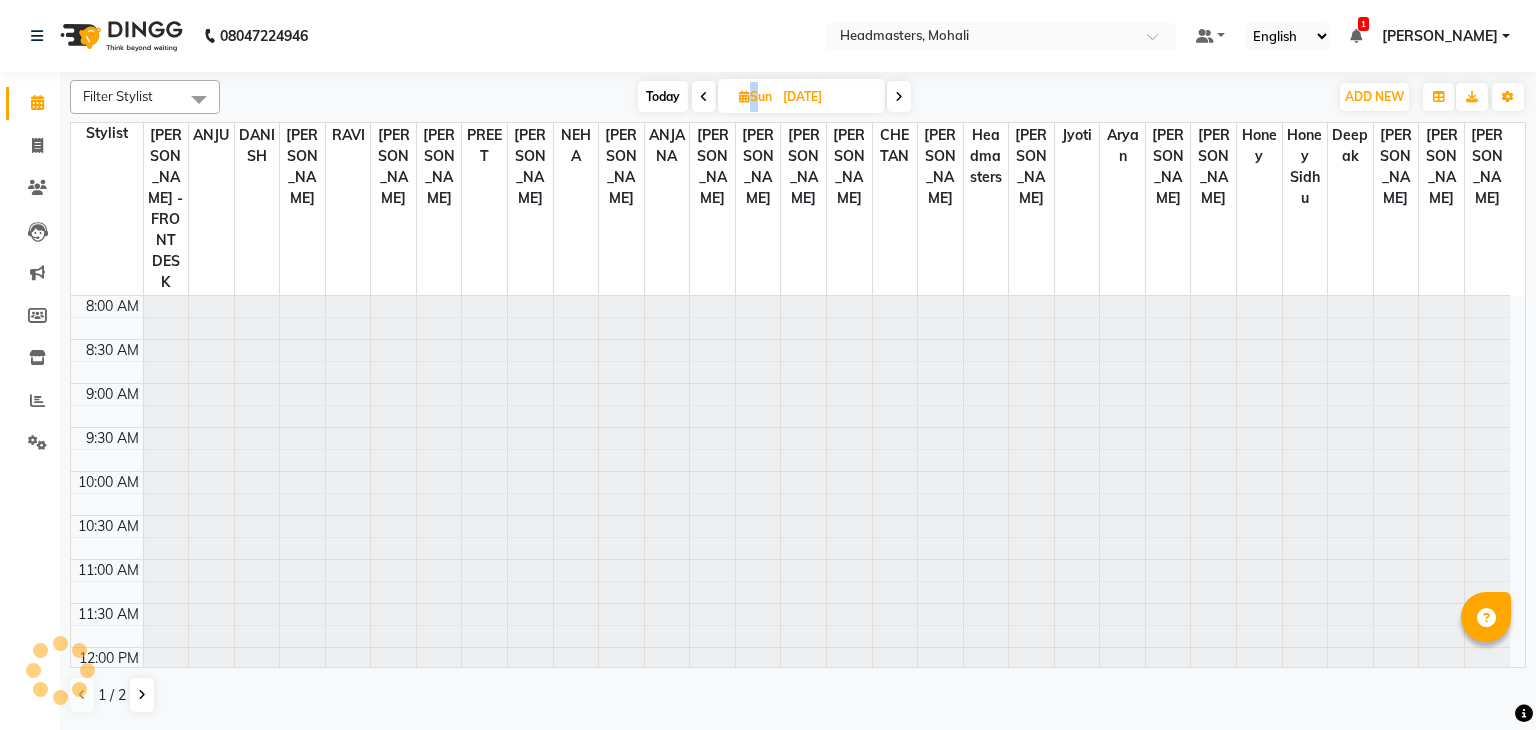 click at bounding box center [704, 96] 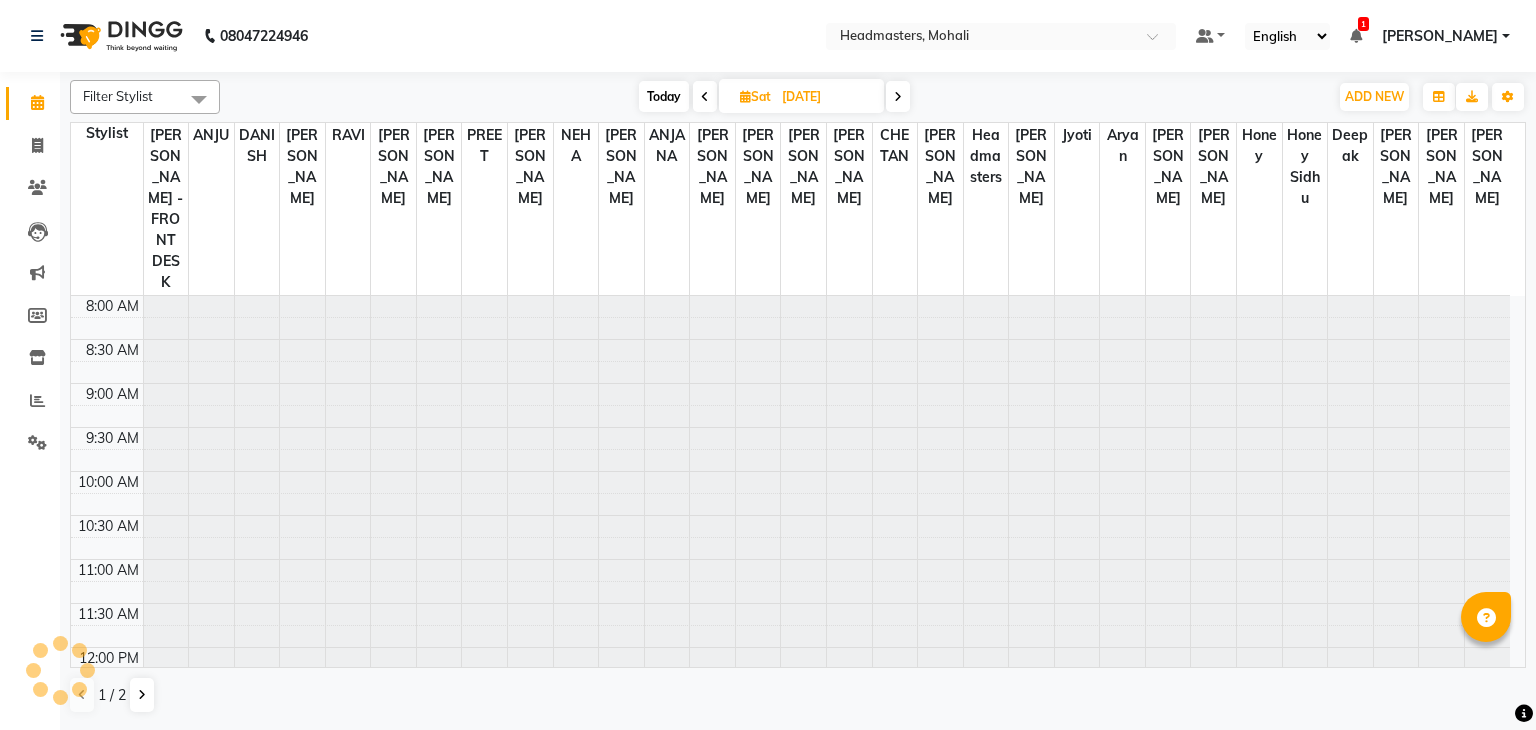 scroll, scrollTop: 436, scrollLeft: 0, axis: vertical 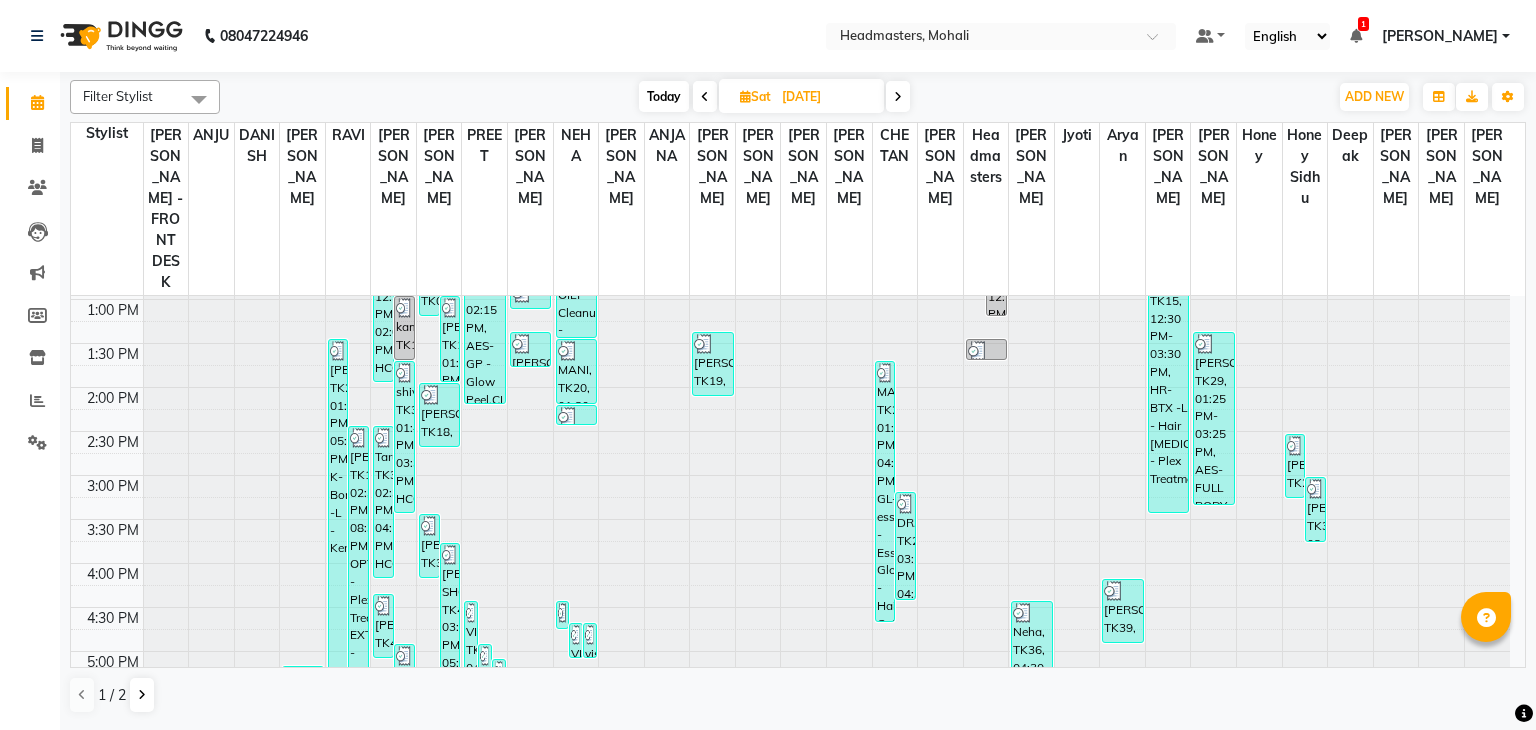 click at bounding box center [898, 97] 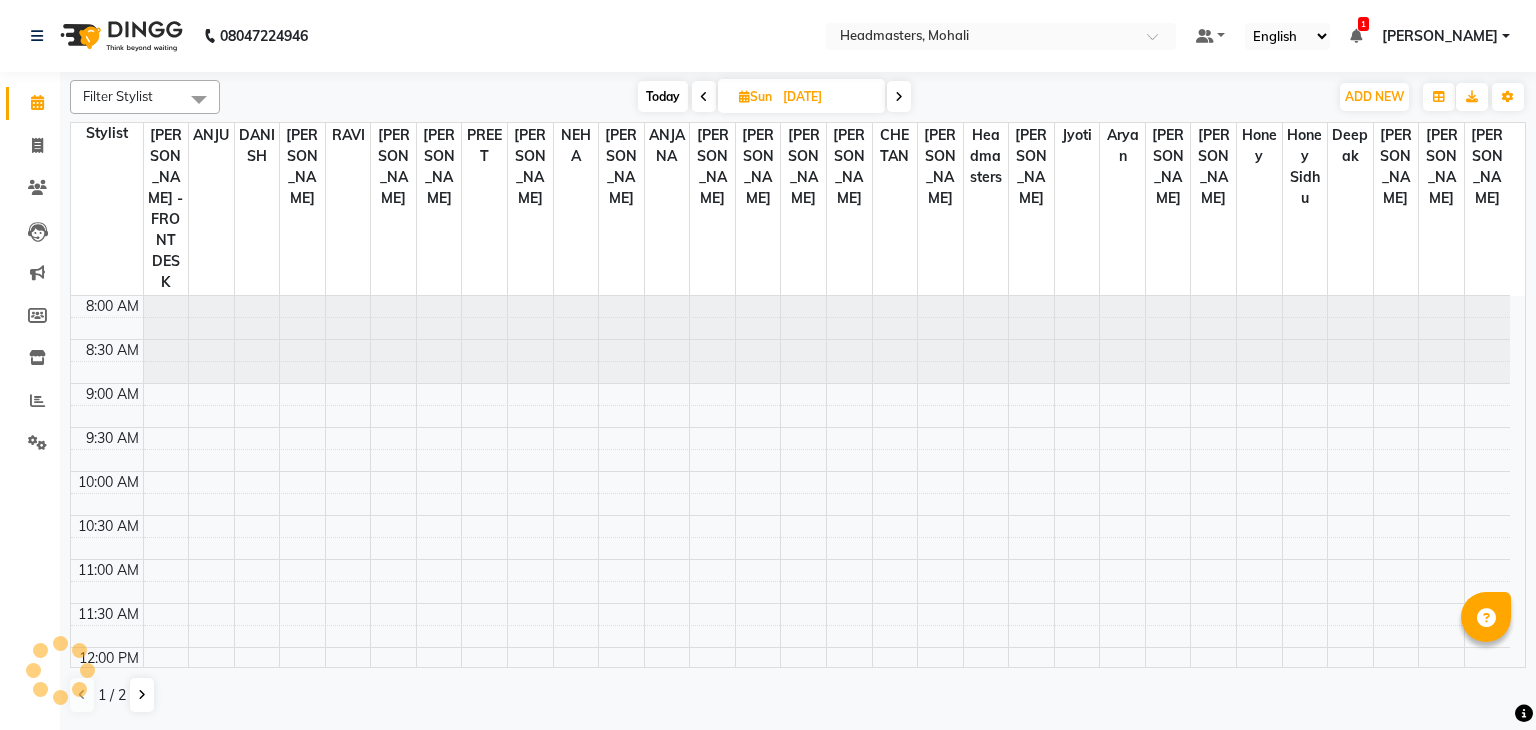 scroll, scrollTop: 436, scrollLeft: 0, axis: vertical 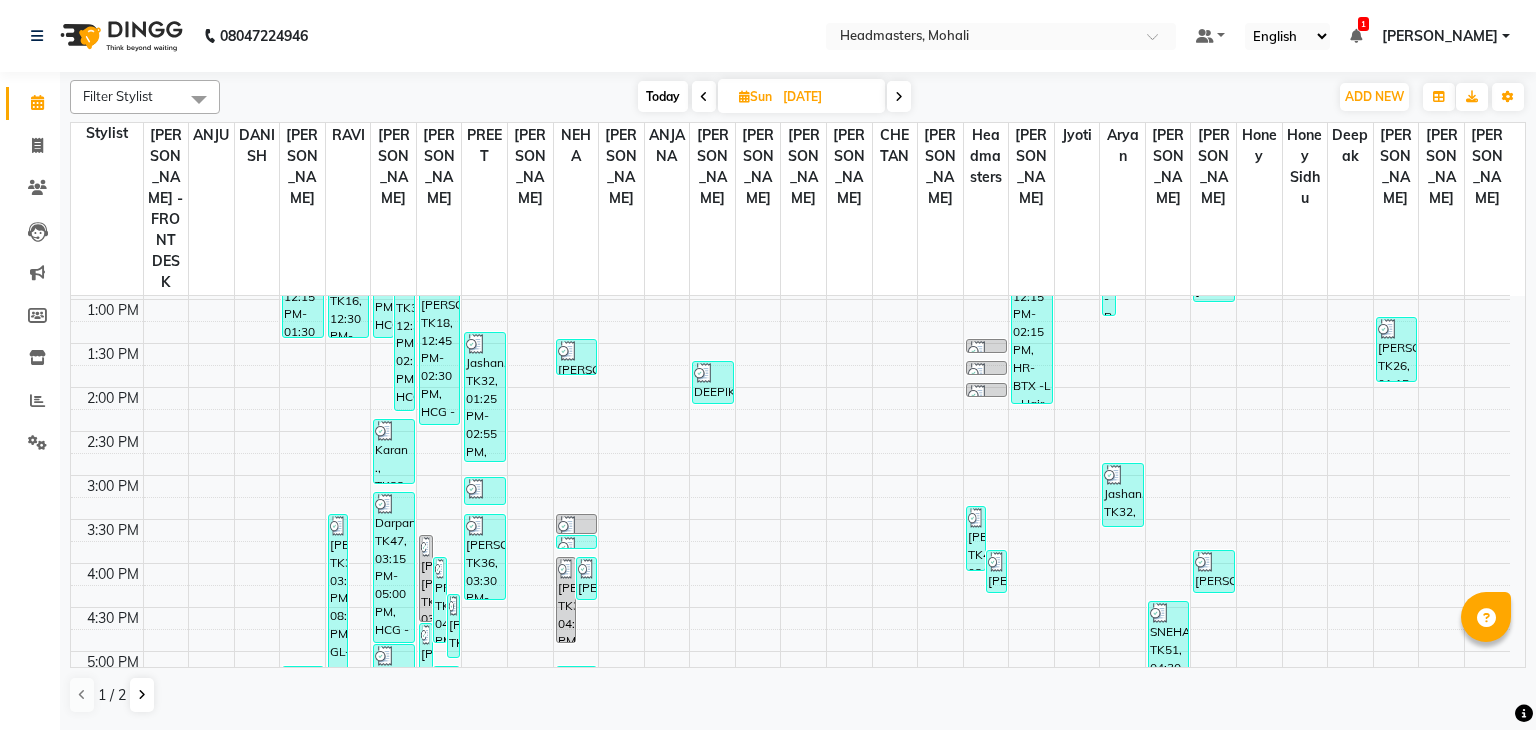 click at bounding box center (899, 97) 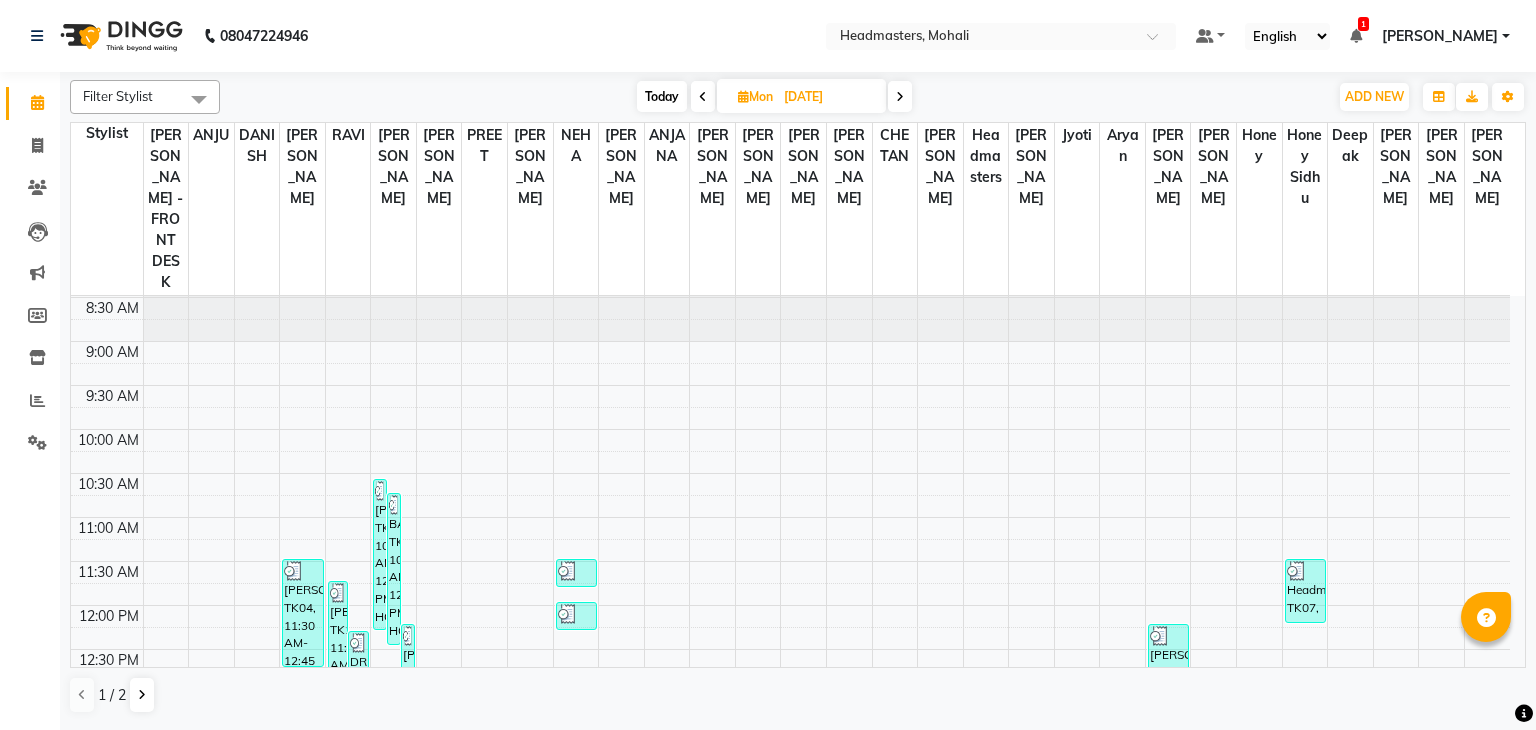 scroll, scrollTop: 0, scrollLeft: 0, axis: both 